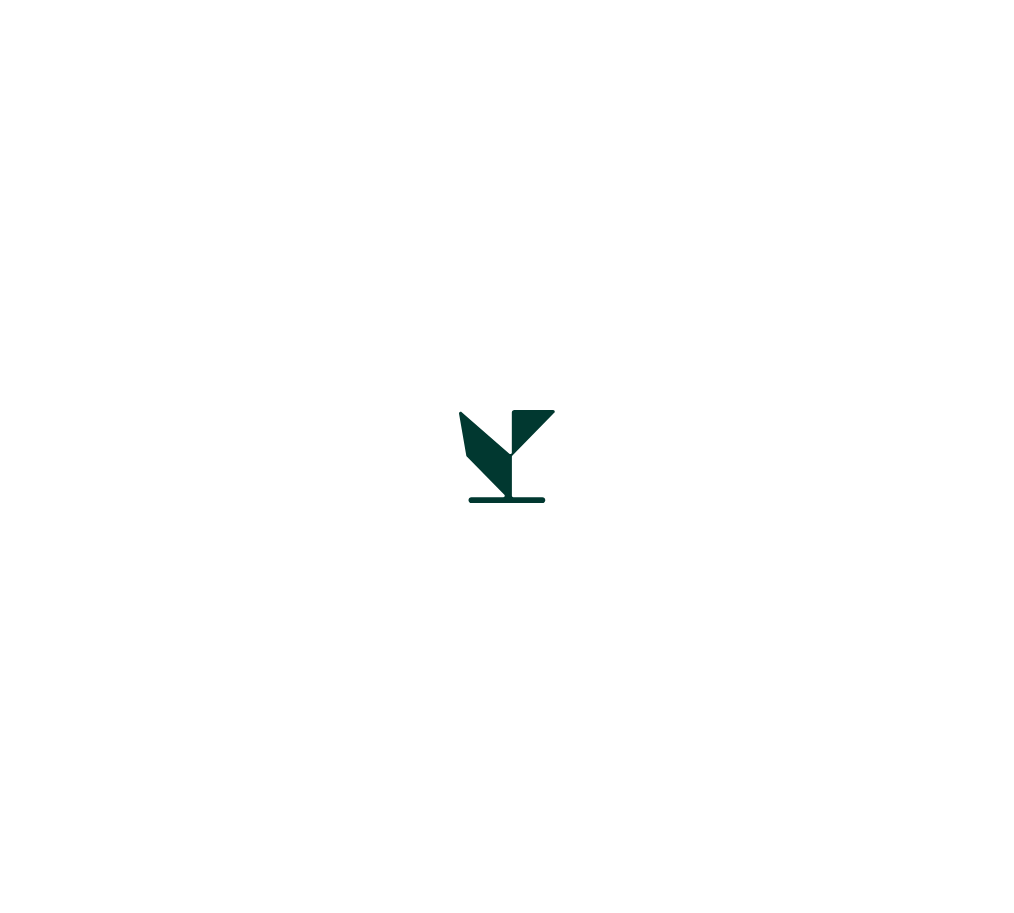 scroll, scrollTop: 0, scrollLeft: 0, axis: both 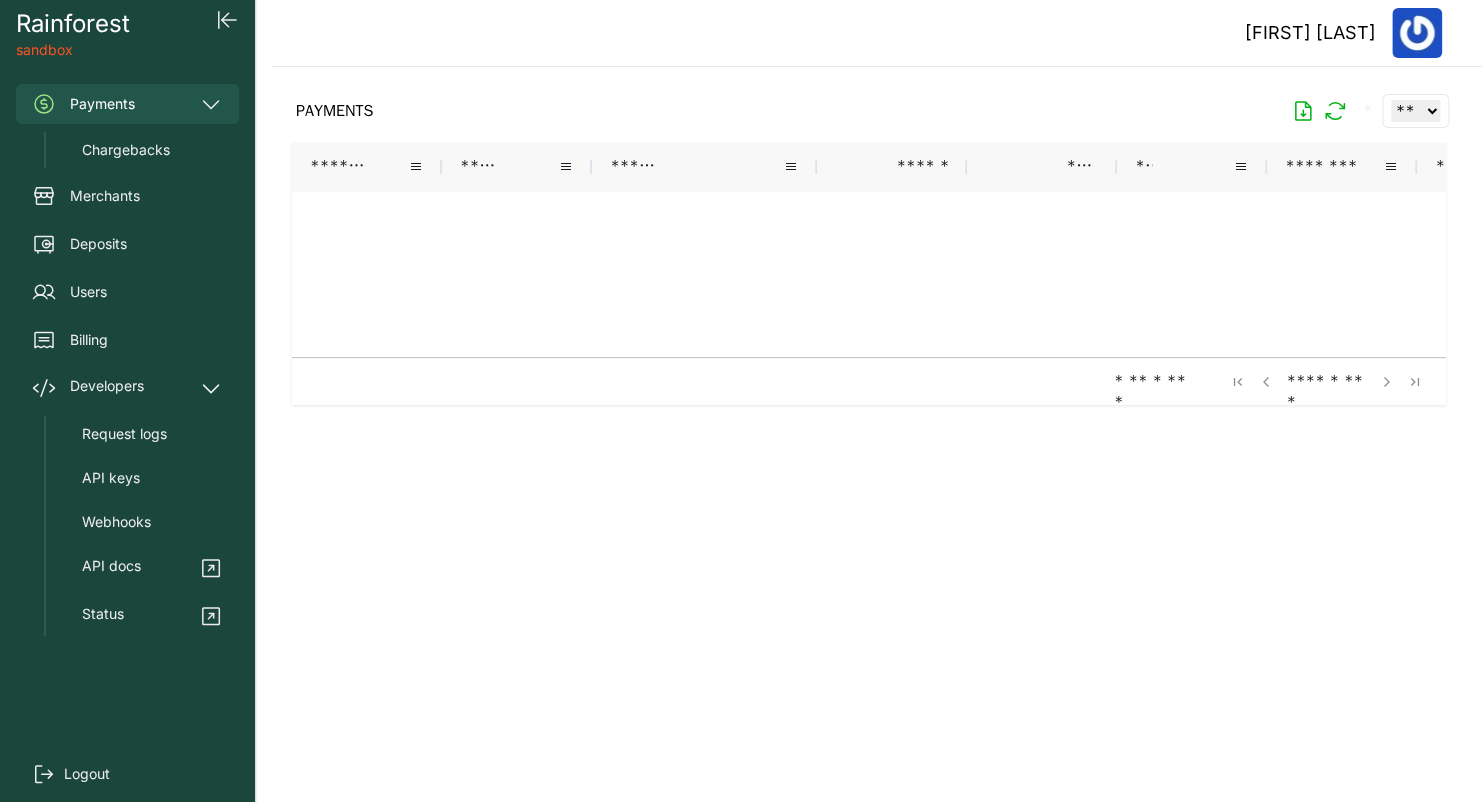 drag, startPoint x: 70, startPoint y: 196, endPoint x: 78, endPoint y: 174, distance: 23.409399 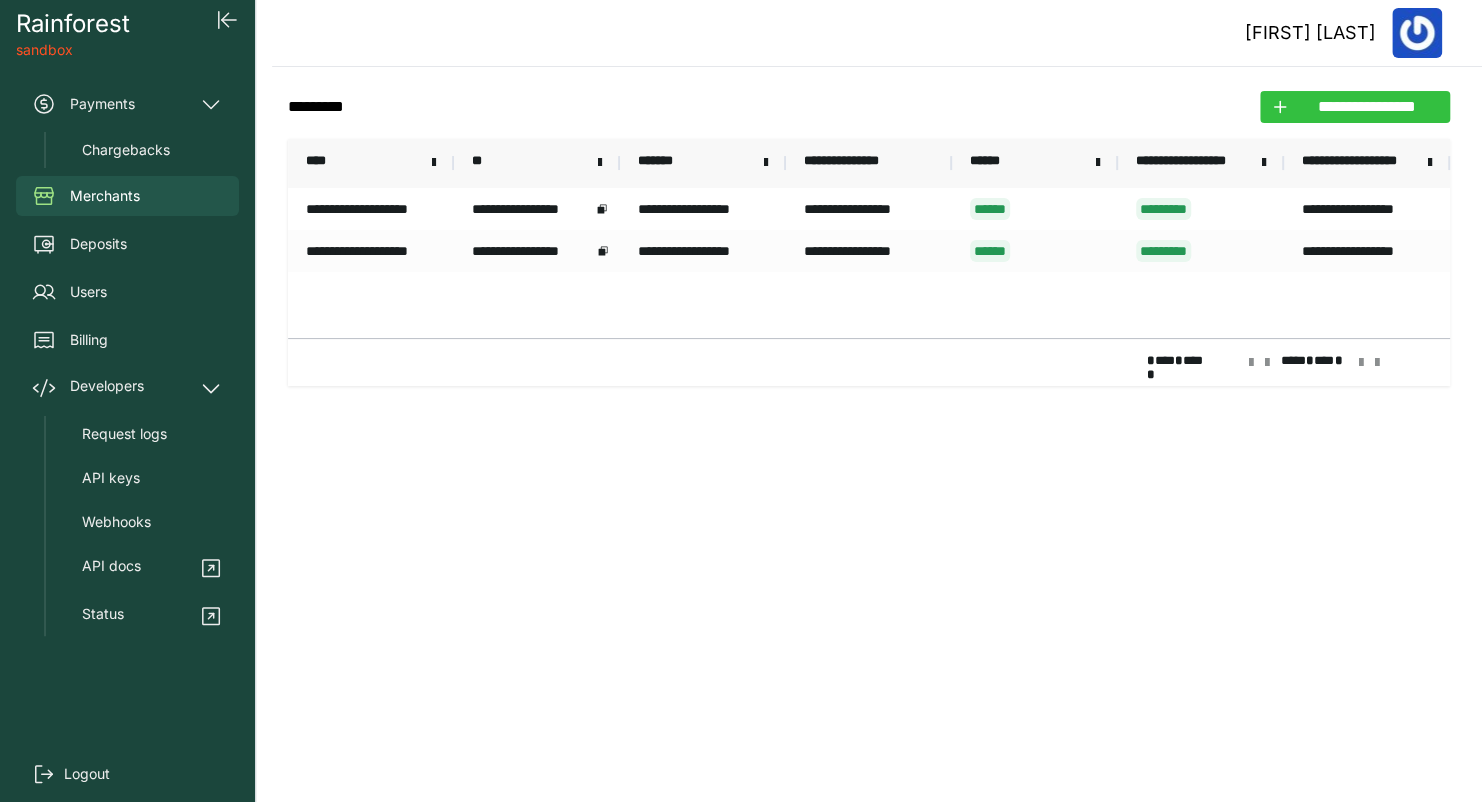 click on "**********" at bounding box center (1367, 107) 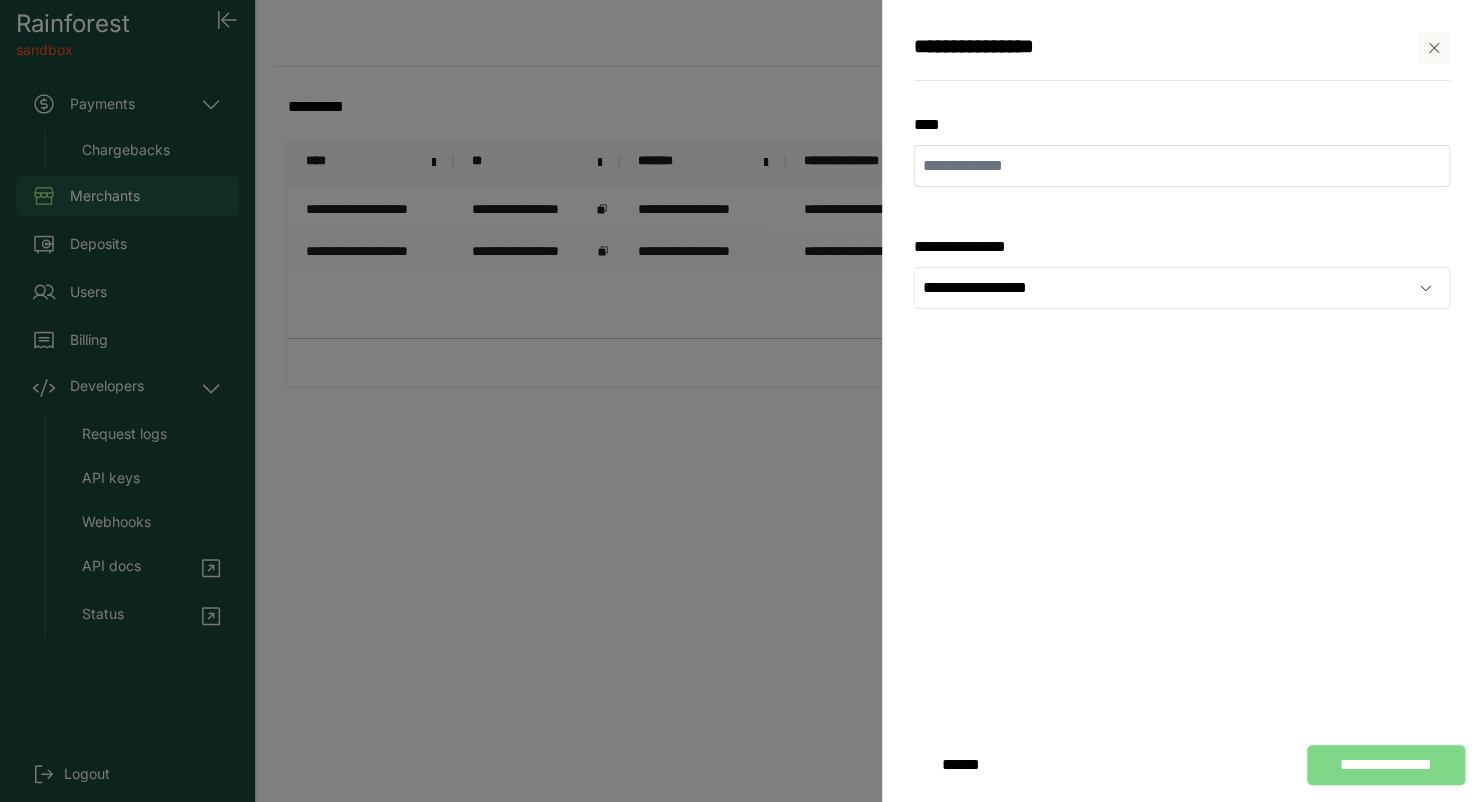 click 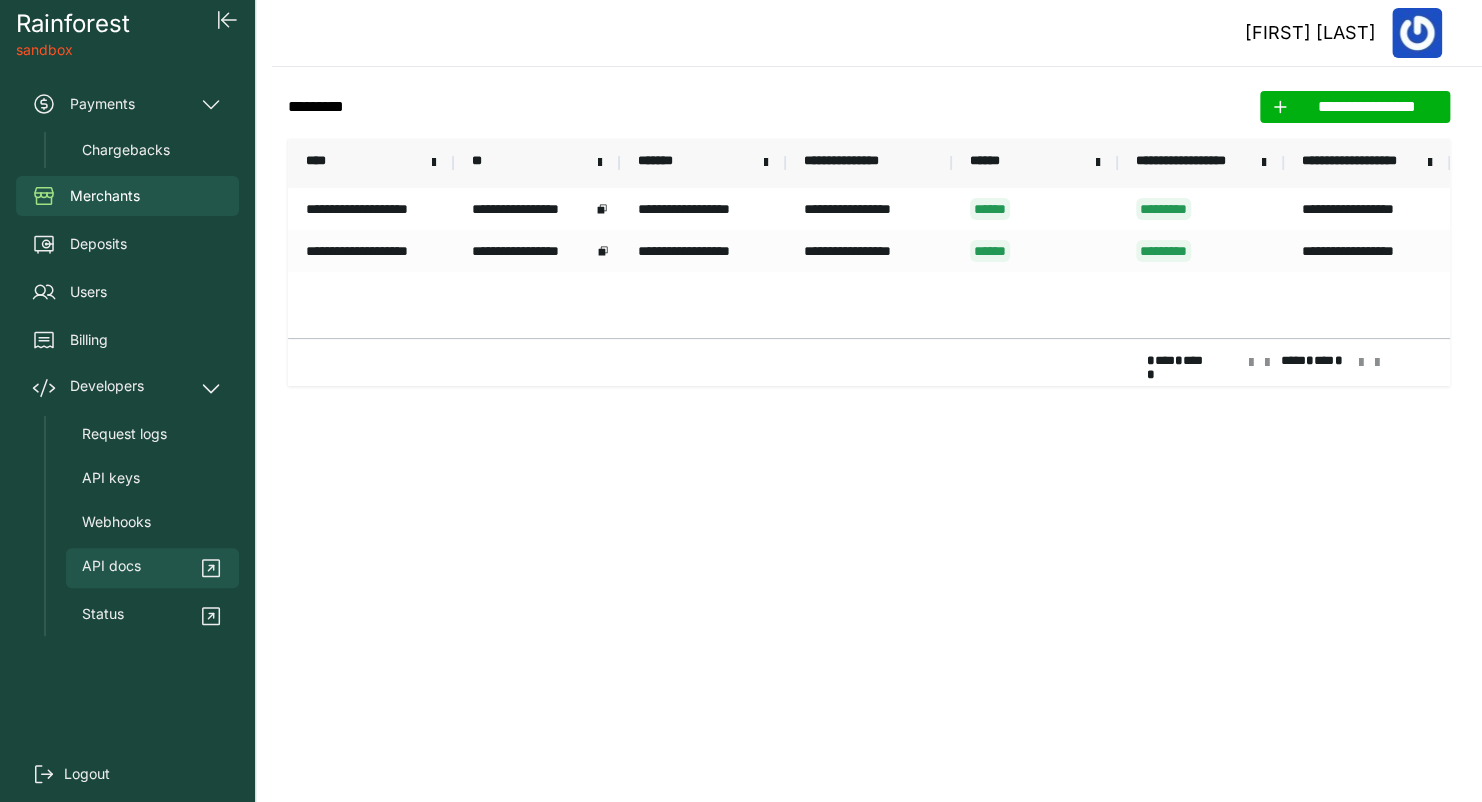 click on "API docs" at bounding box center (111, 568) 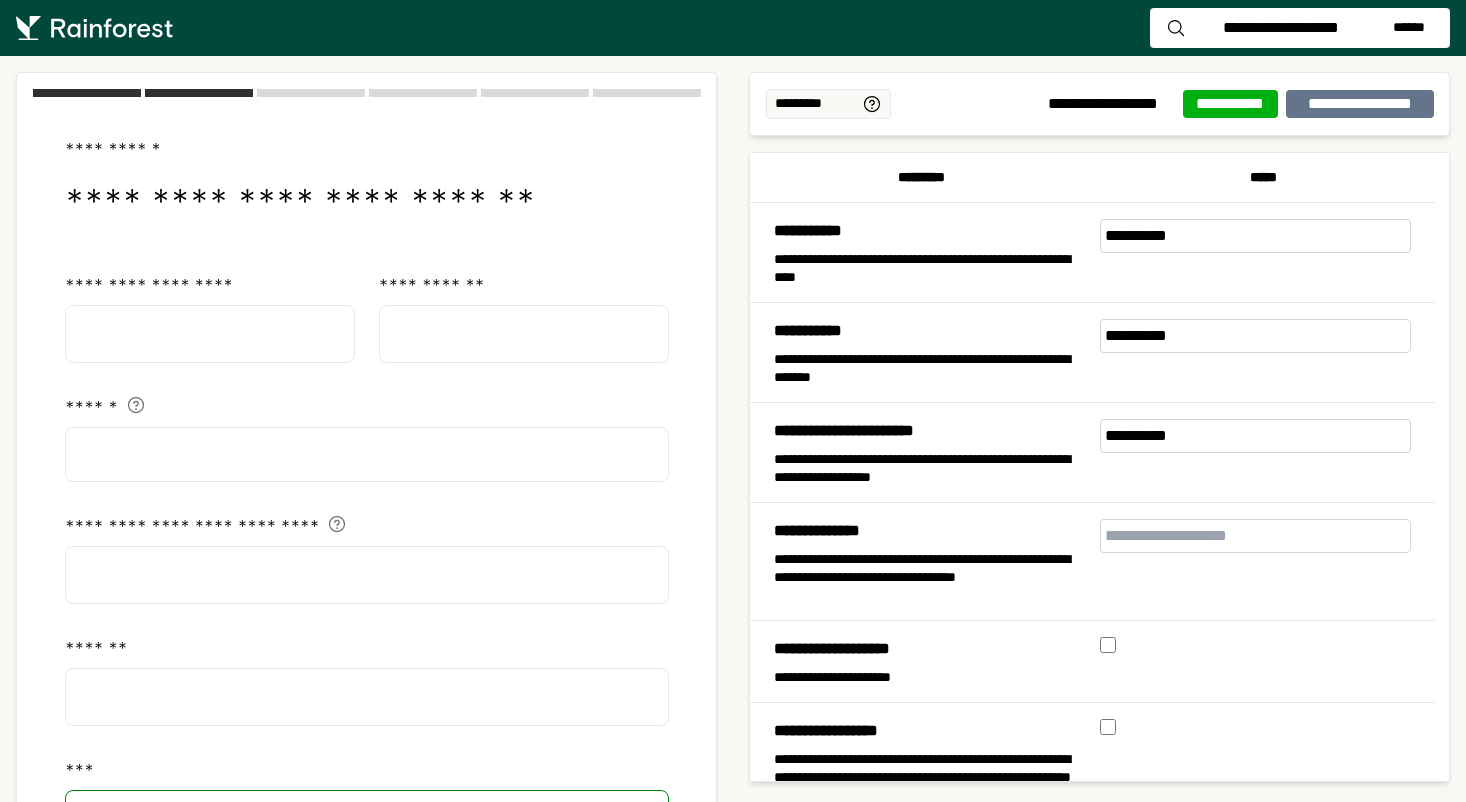 scroll, scrollTop: 712, scrollLeft: 0, axis: vertical 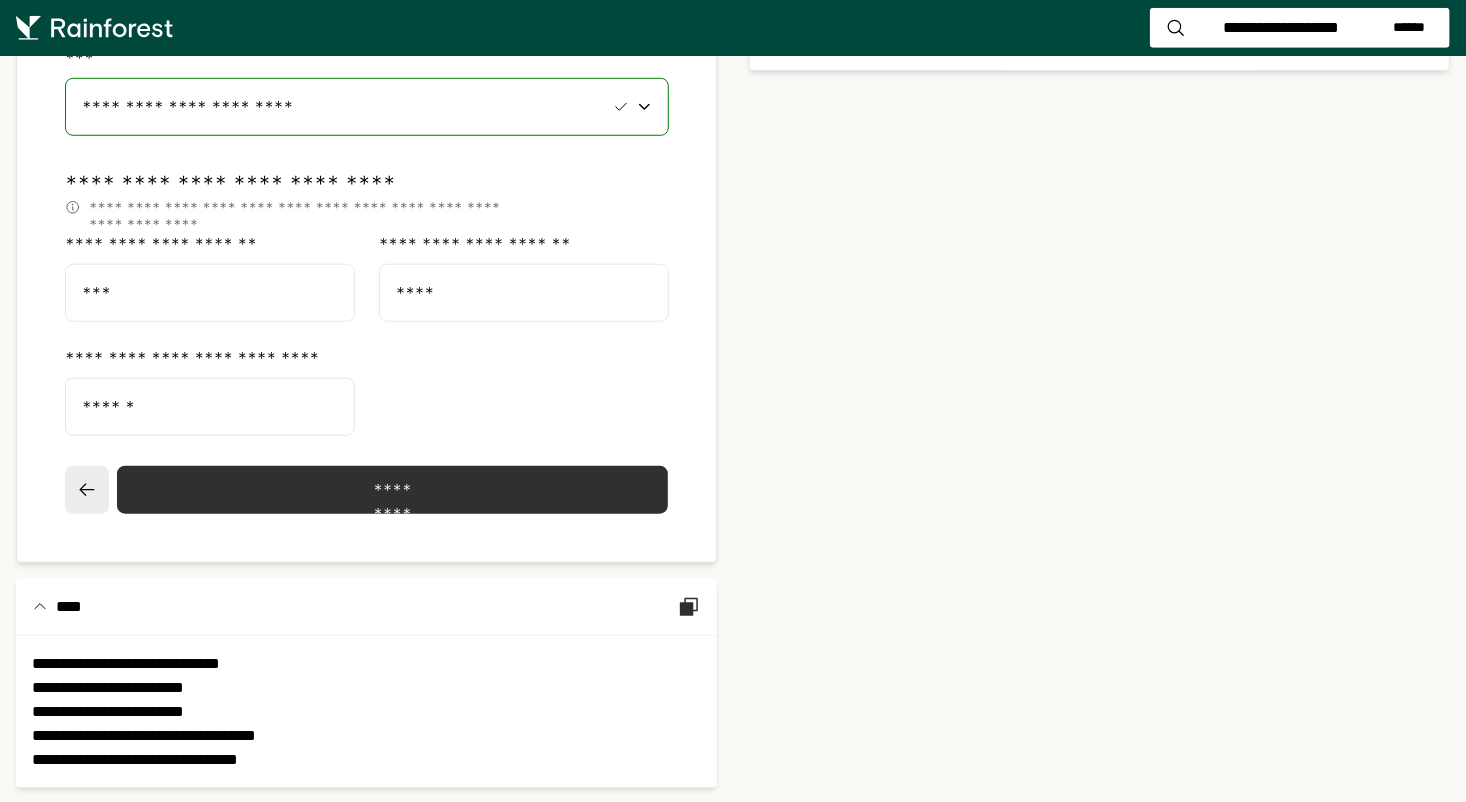 drag, startPoint x: 883, startPoint y: 320, endPoint x: 632, endPoint y: 412, distance: 267.32938 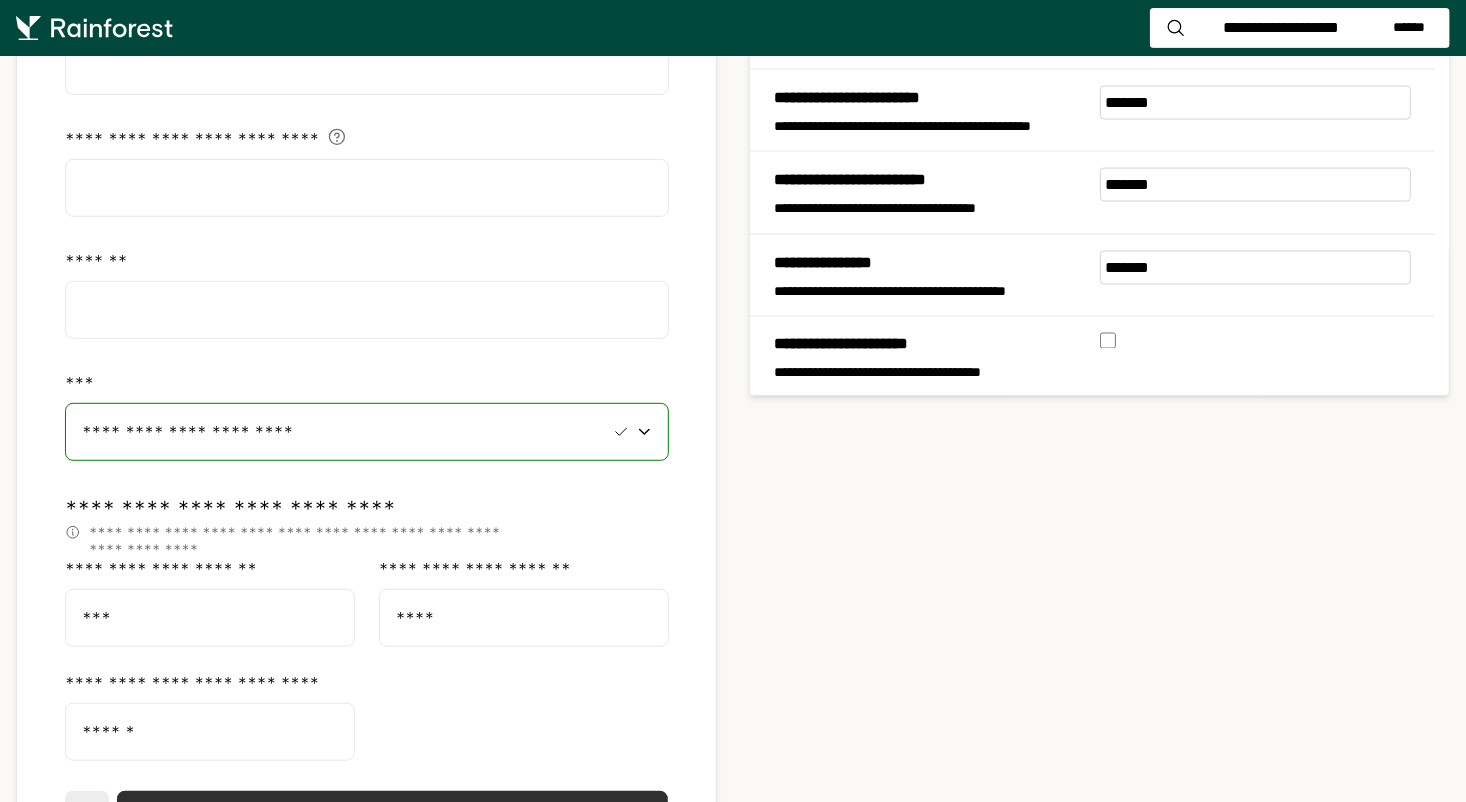 scroll, scrollTop: 700, scrollLeft: 0, axis: vertical 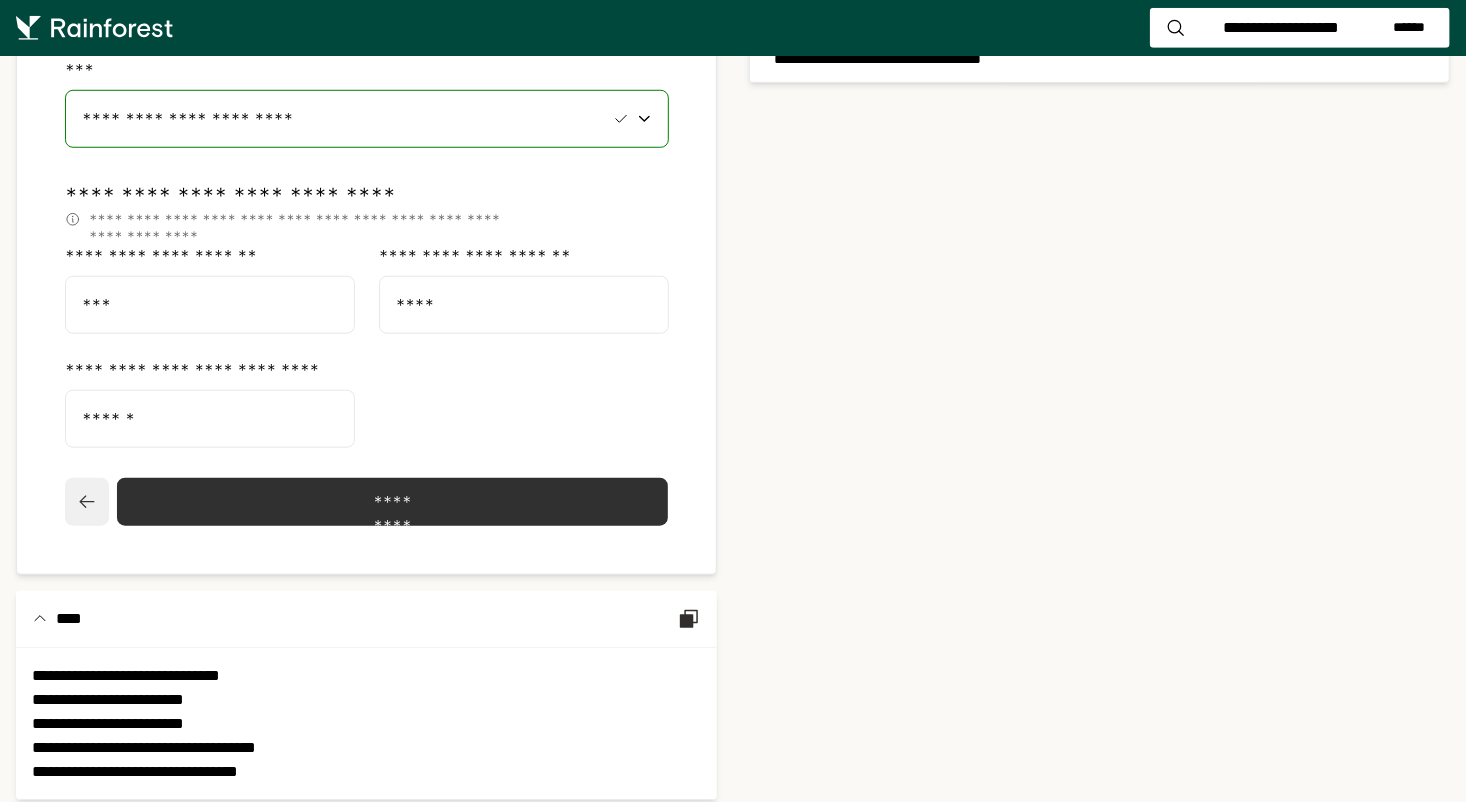 click at bounding box center [87, 502] 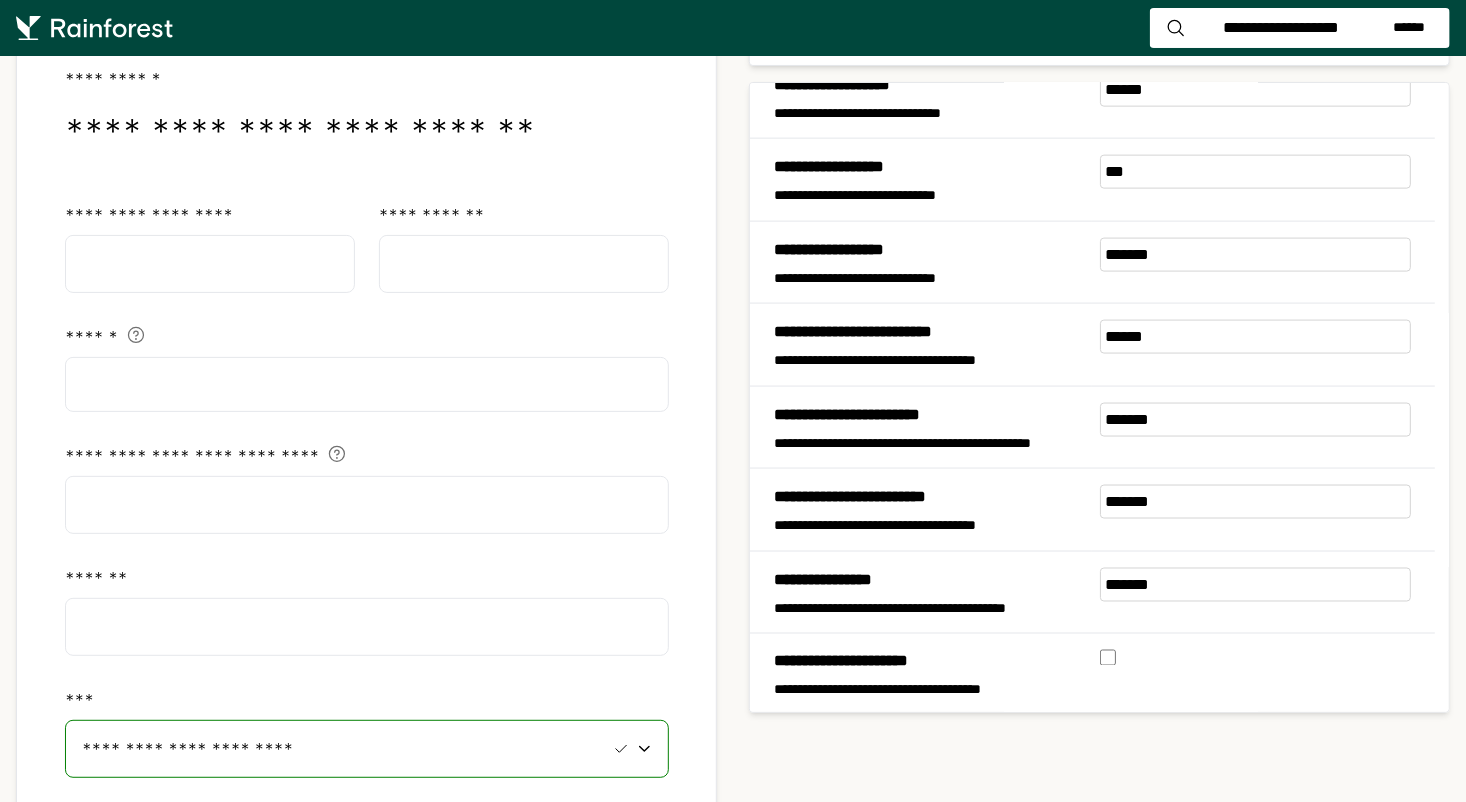 select on "***" 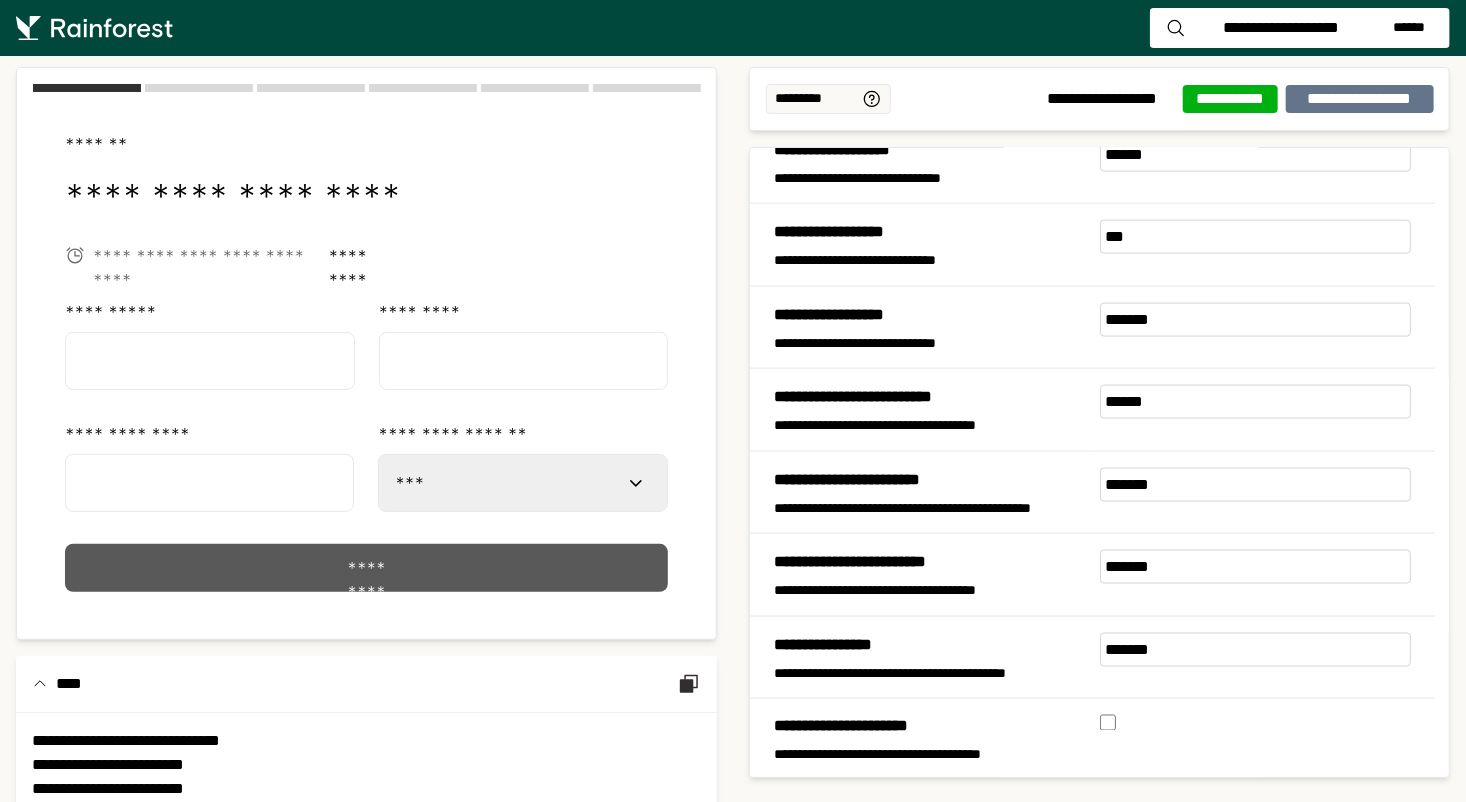 scroll, scrollTop: 83, scrollLeft: 0, axis: vertical 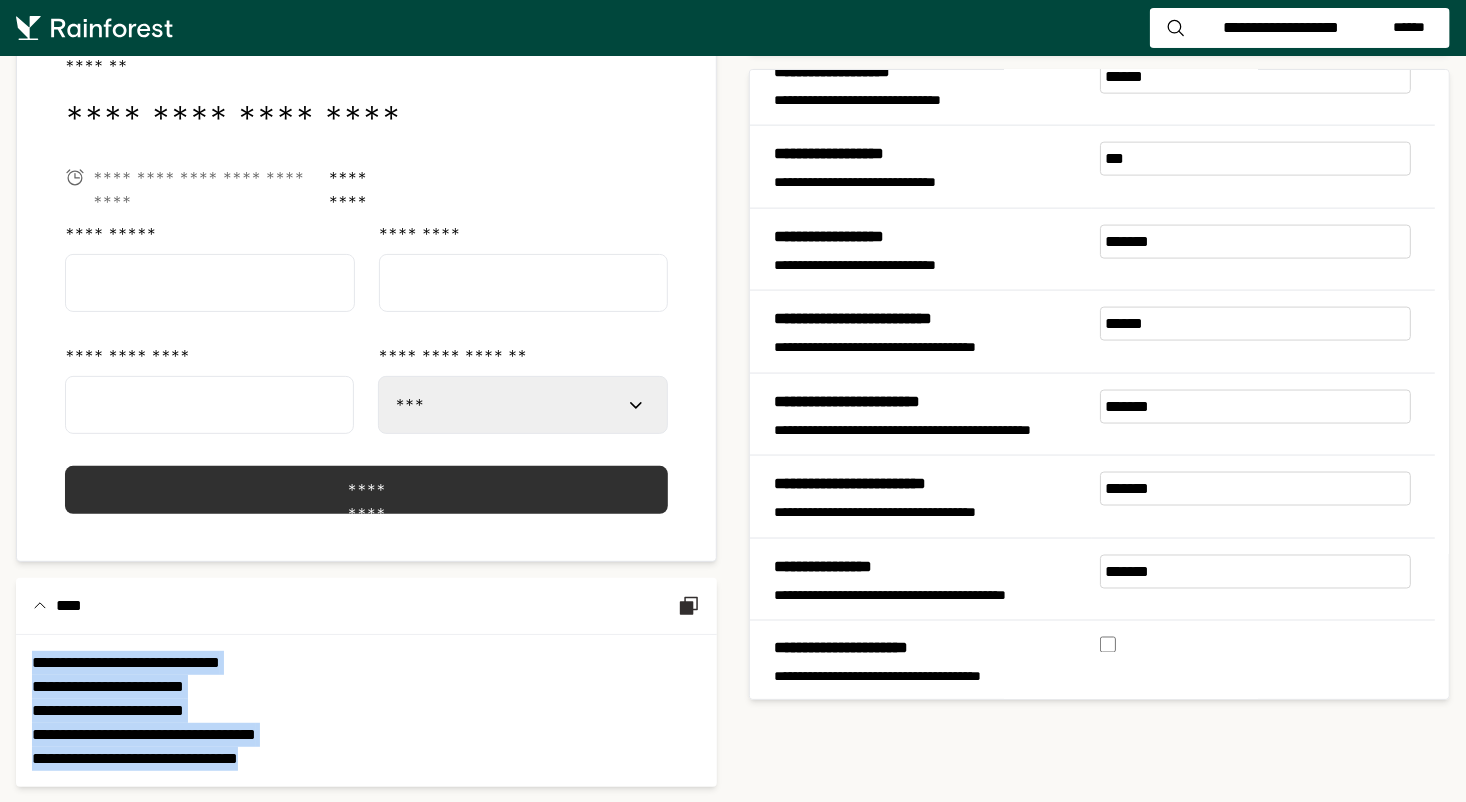 drag, startPoint x: 33, startPoint y: 659, endPoint x: 338, endPoint y: 754, distance: 319.45267 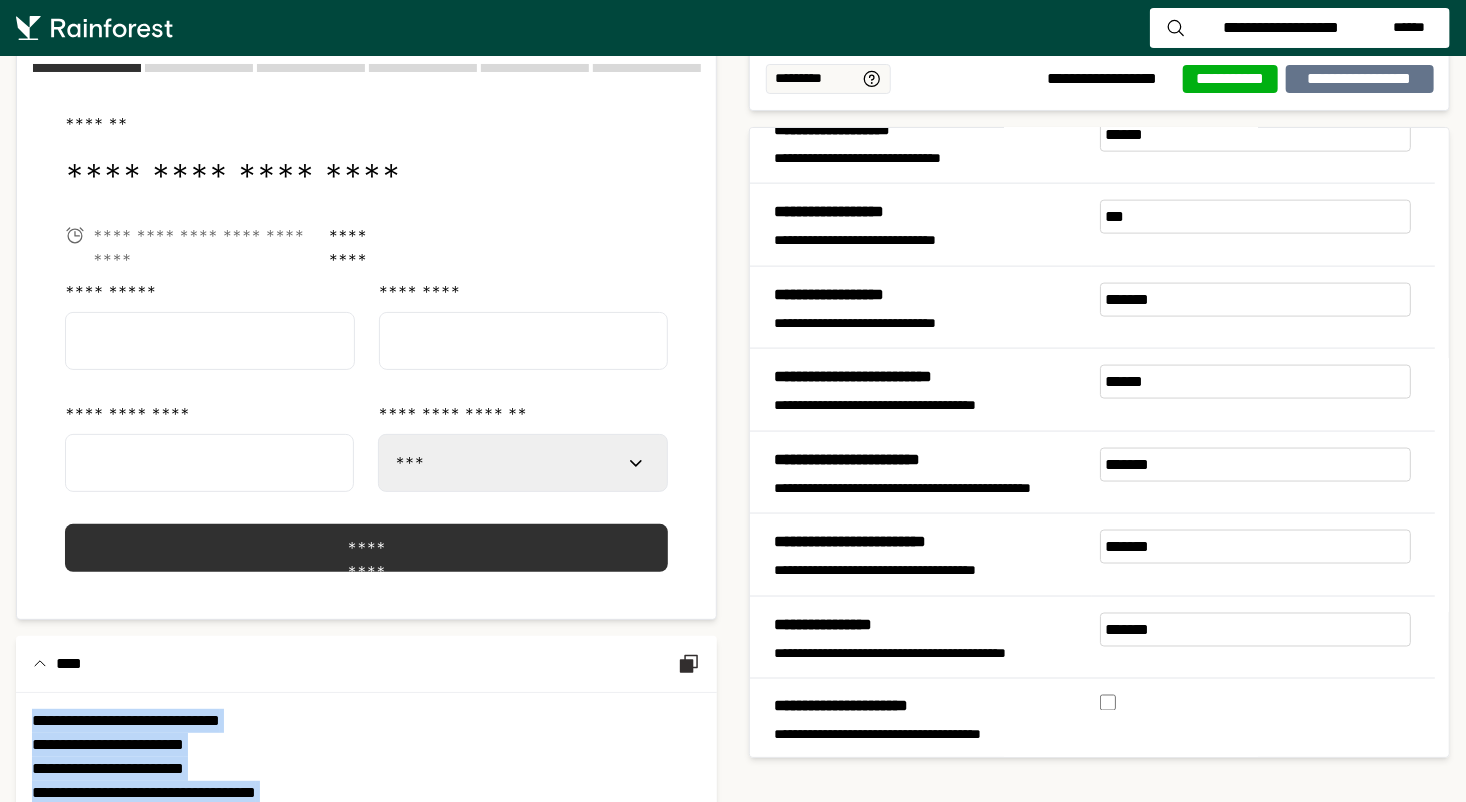 scroll, scrollTop: 0, scrollLeft: 0, axis: both 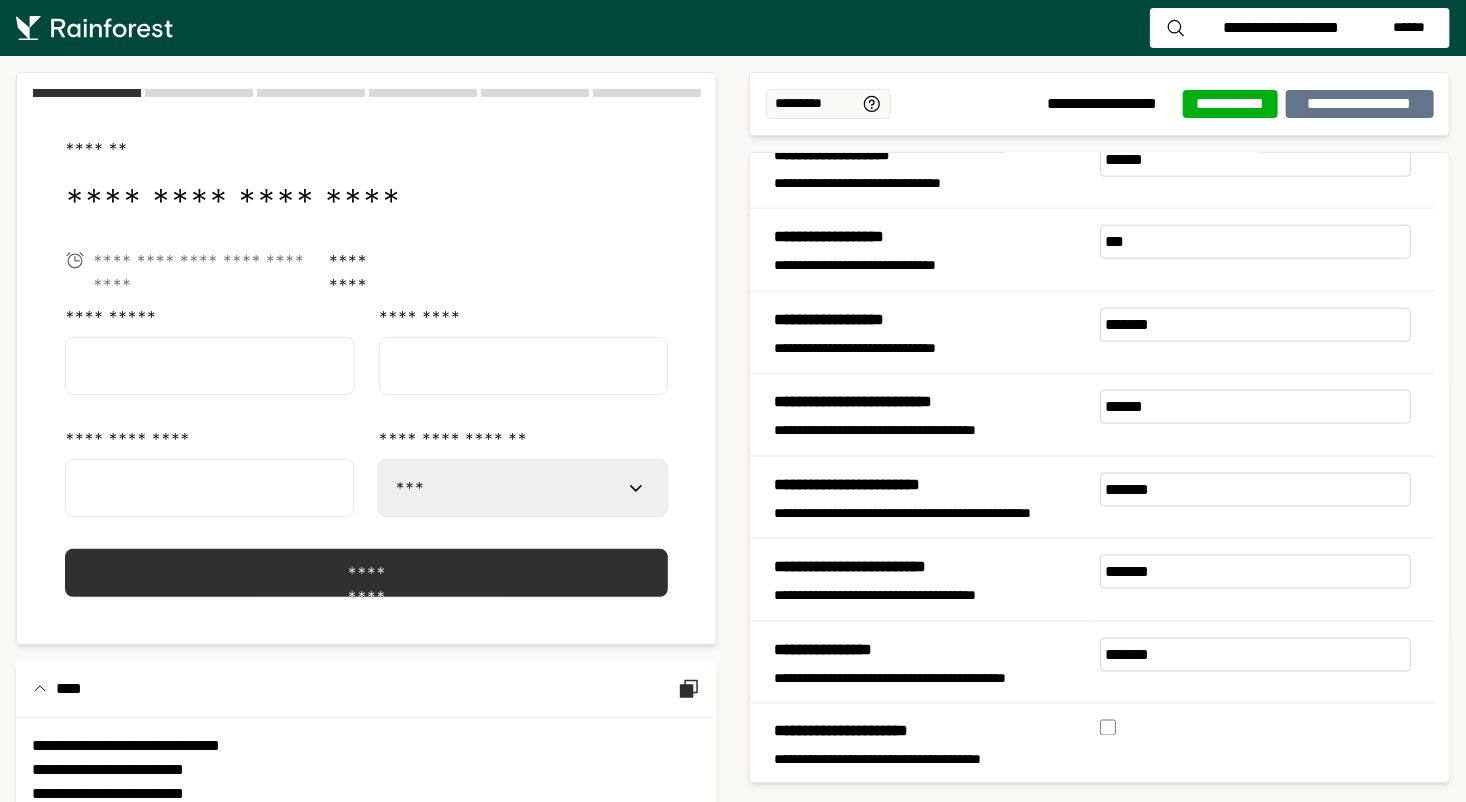 click on "*******" at bounding box center [366, 149] 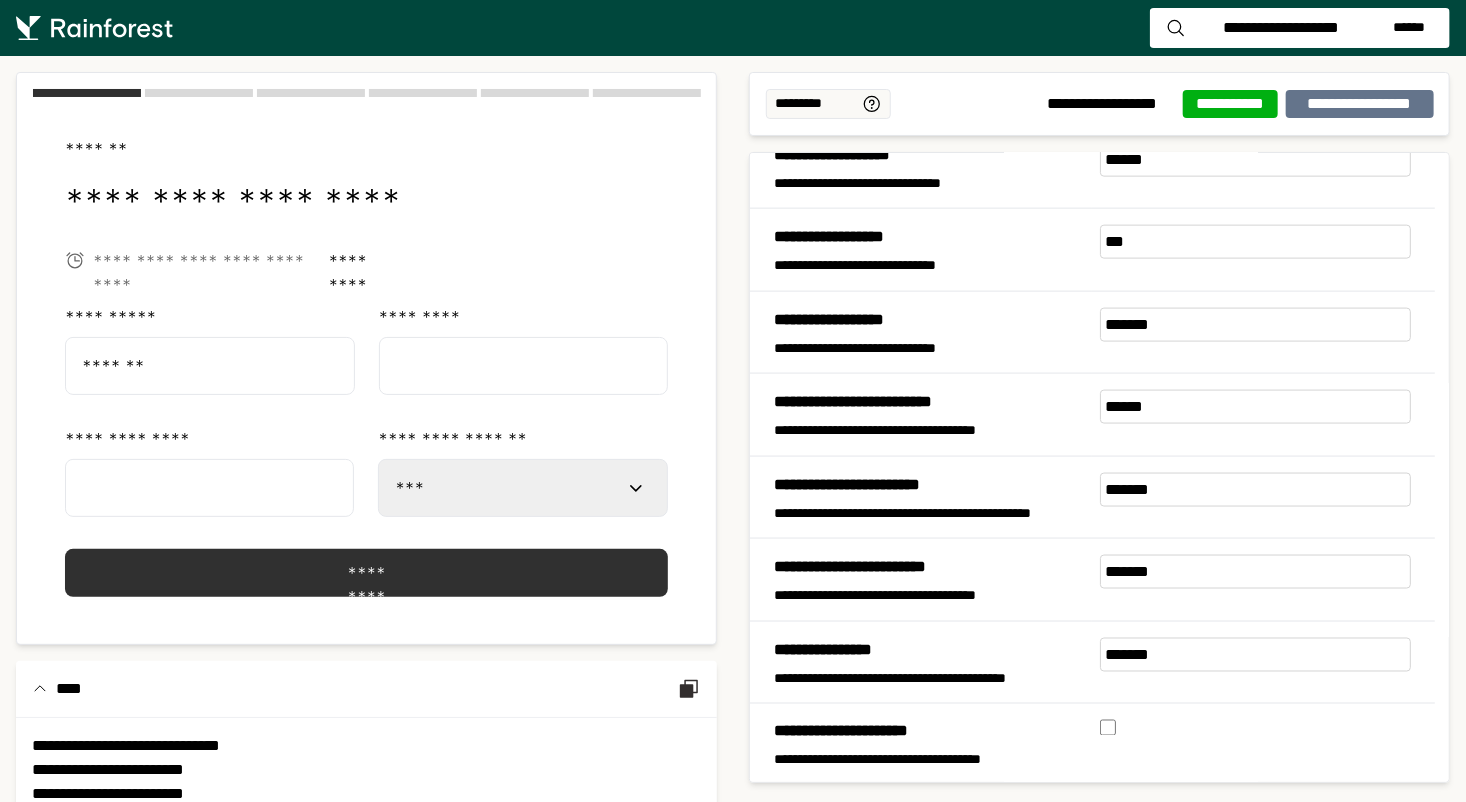 type on "******" 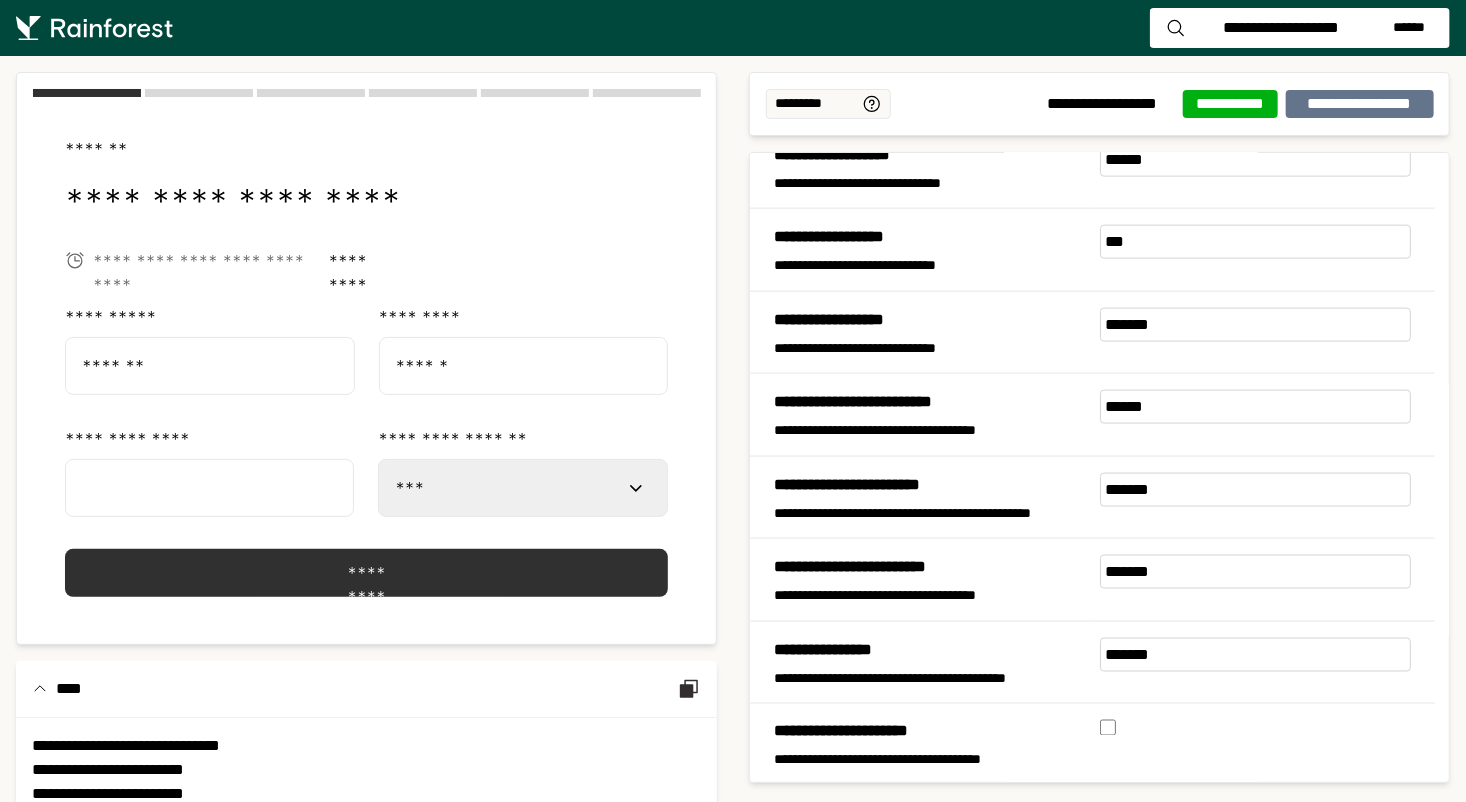type on "**********" 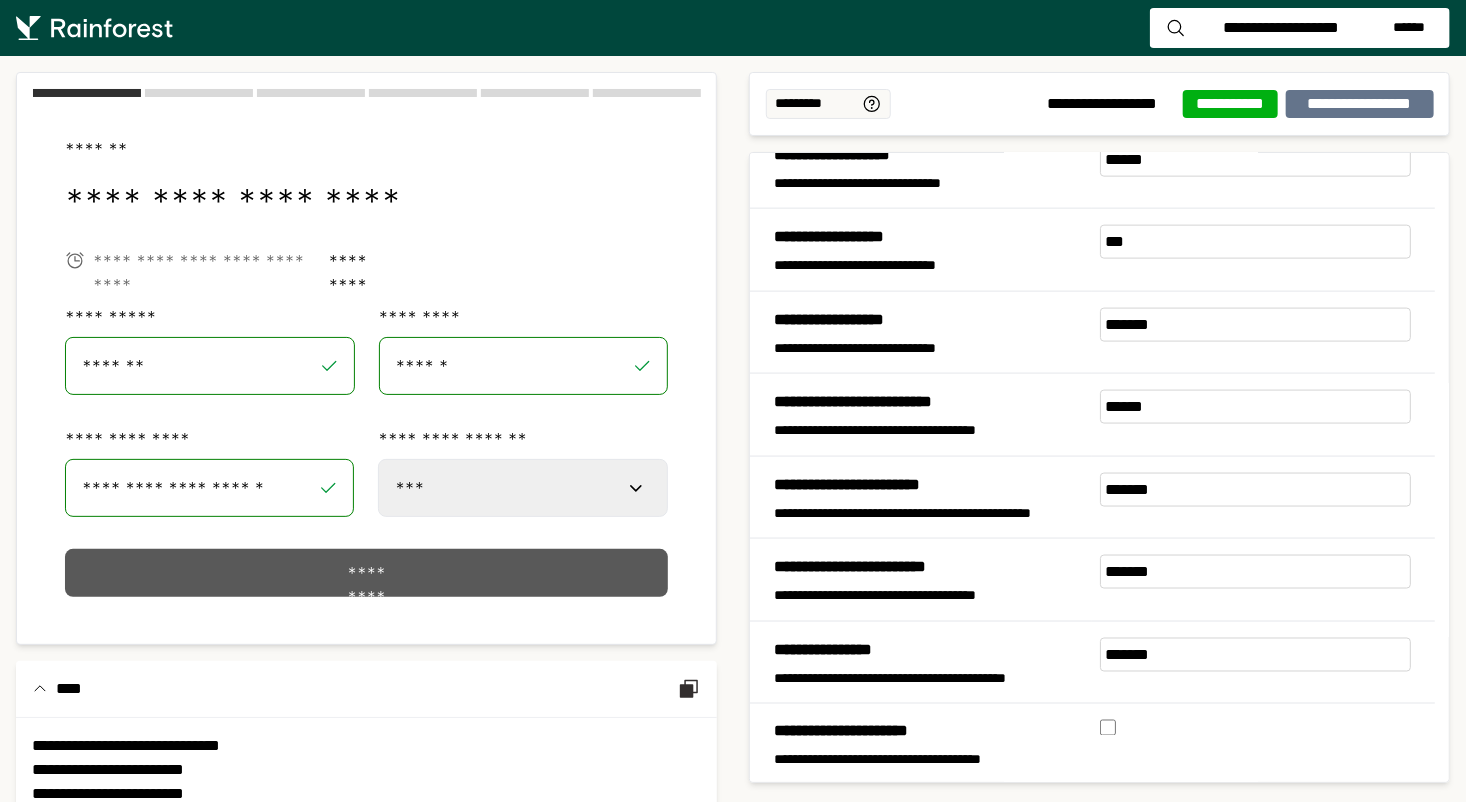 click on "*********" at bounding box center (366, 573) 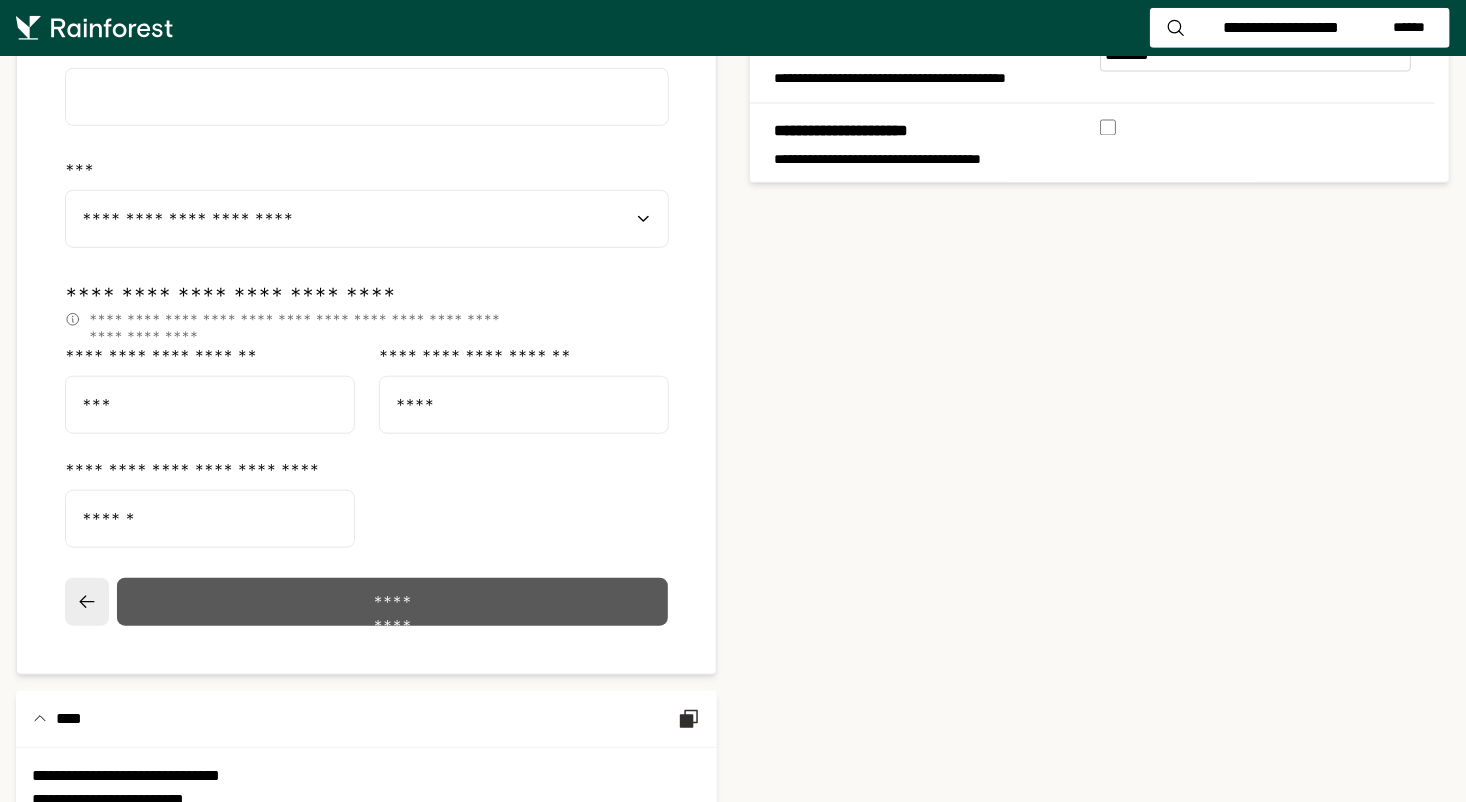 click on "*********" at bounding box center (393, 602) 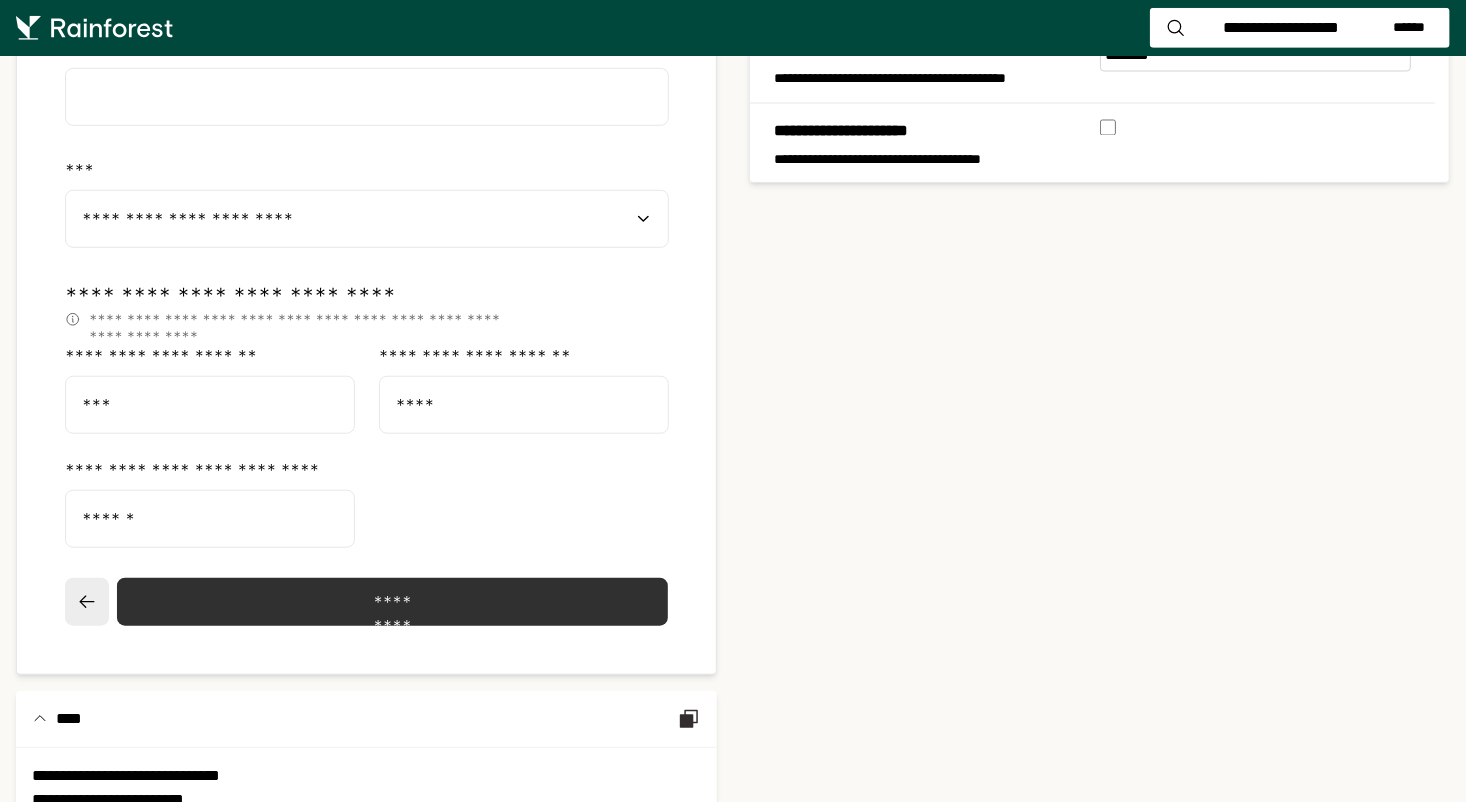 scroll, scrollTop: 100, scrollLeft: 0, axis: vertical 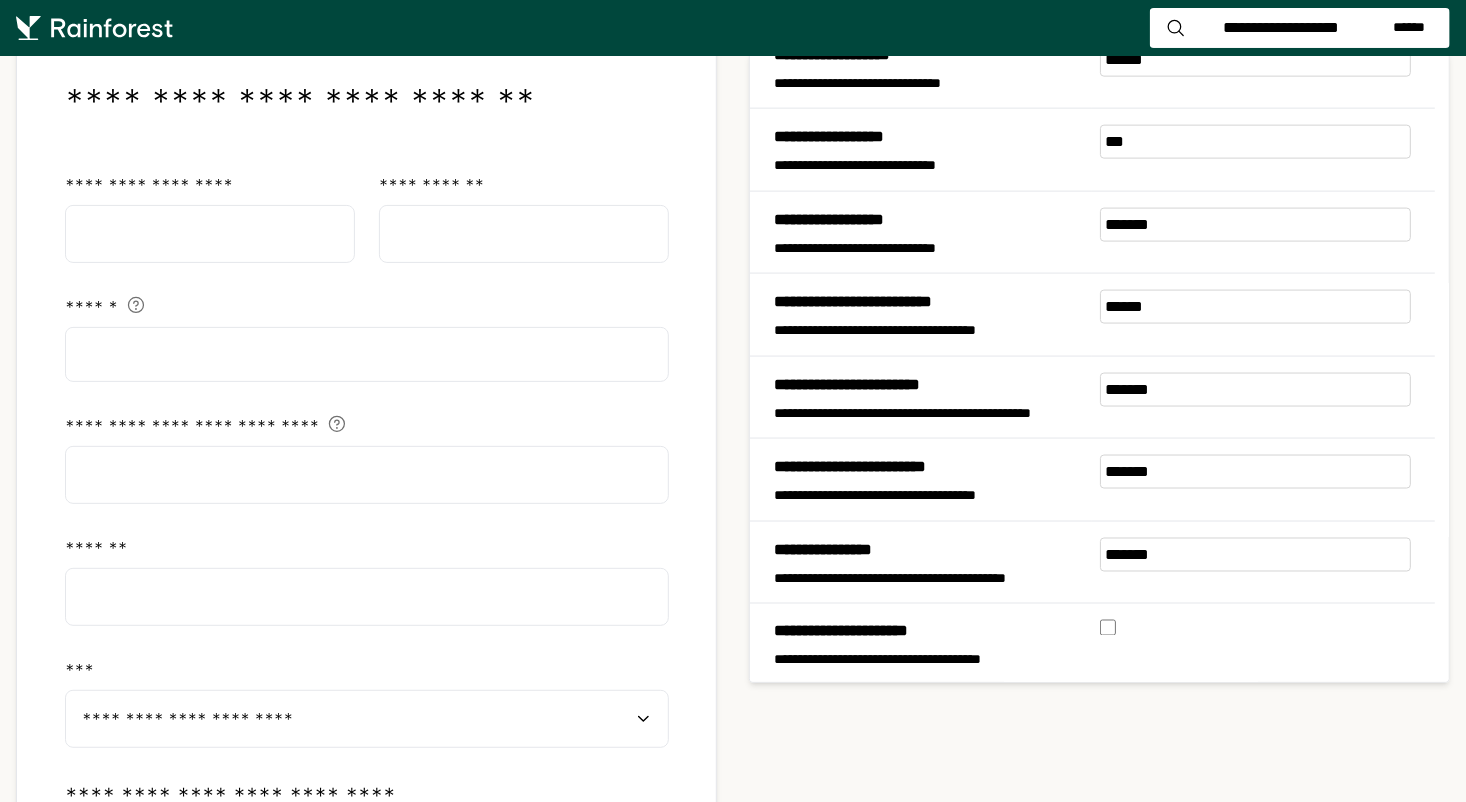 select on "**" 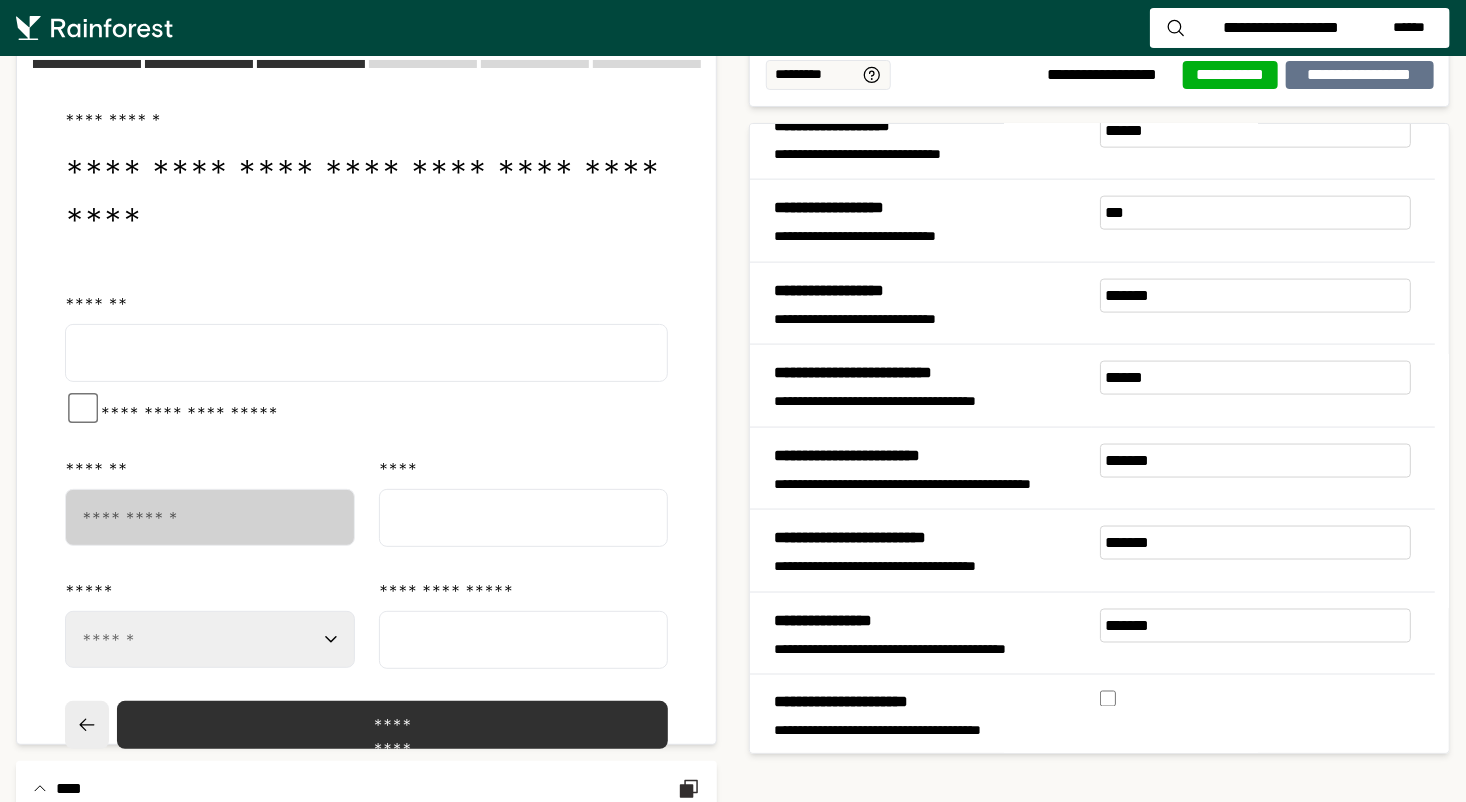 scroll, scrollTop: 0, scrollLeft: 0, axis: both 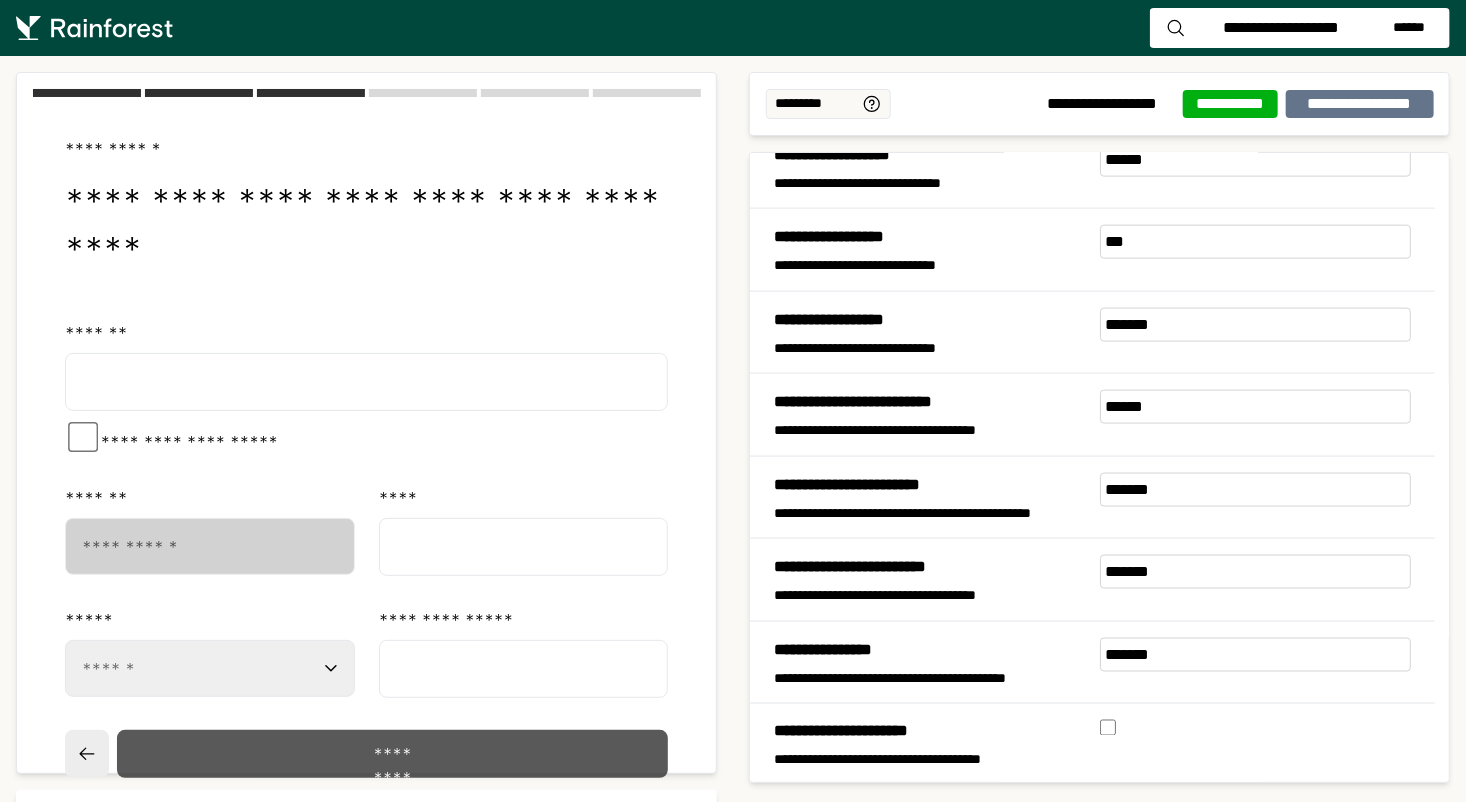 click on "*********" at bounding box center (393, 754) 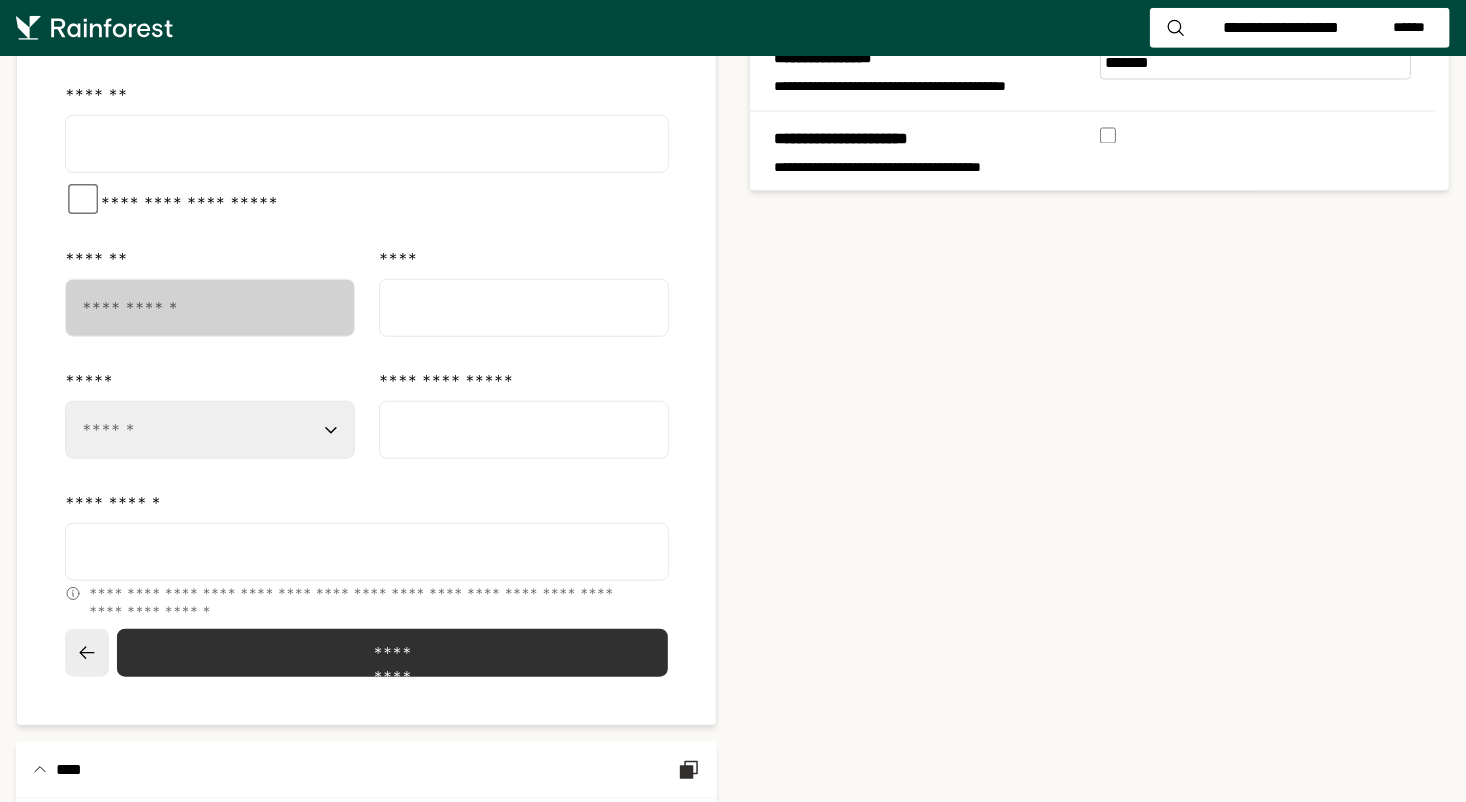 scroll, scrollTop: 600, scrollLeft: 0, axis: vertical 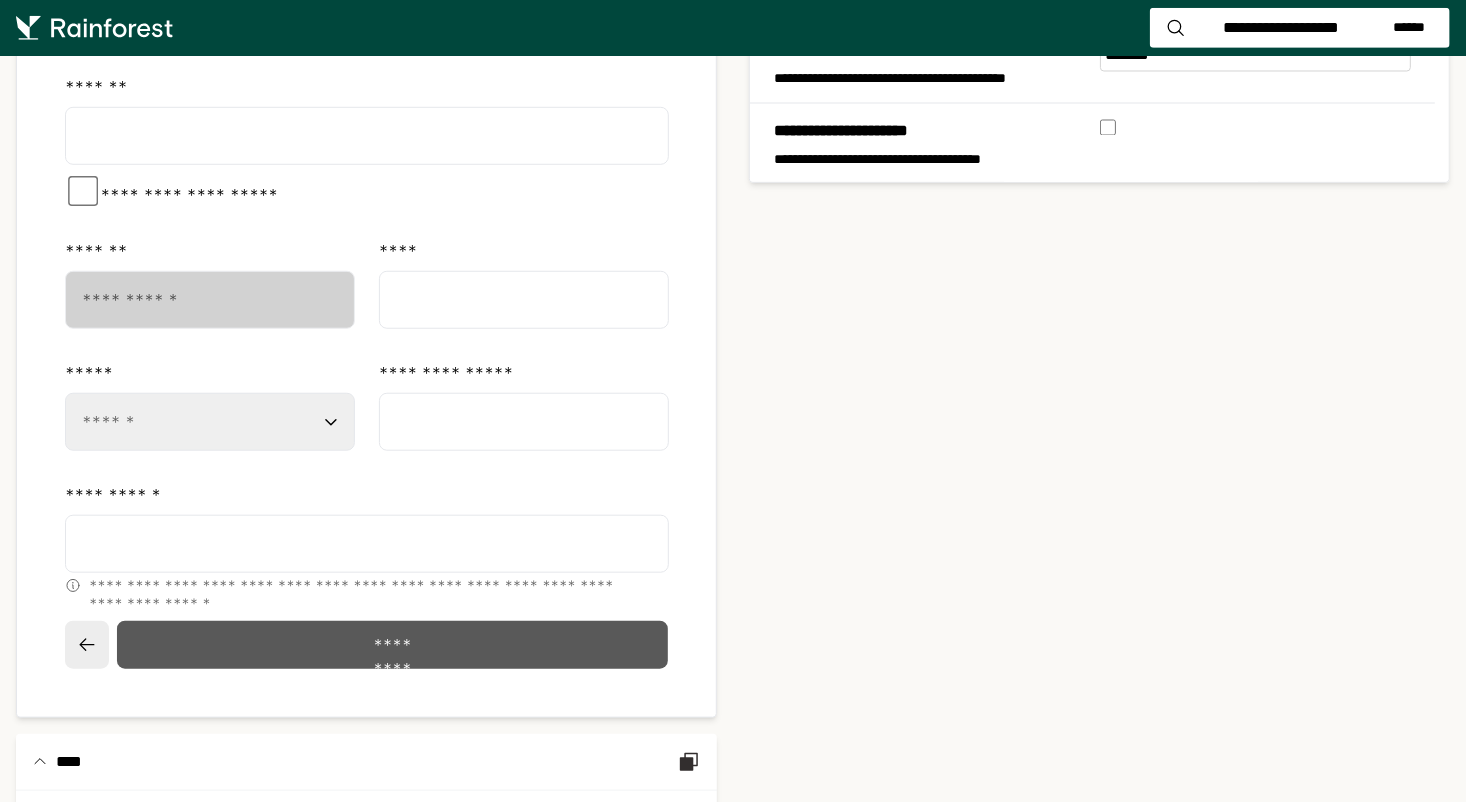 click on "*********" at bounding box center [393, 645] 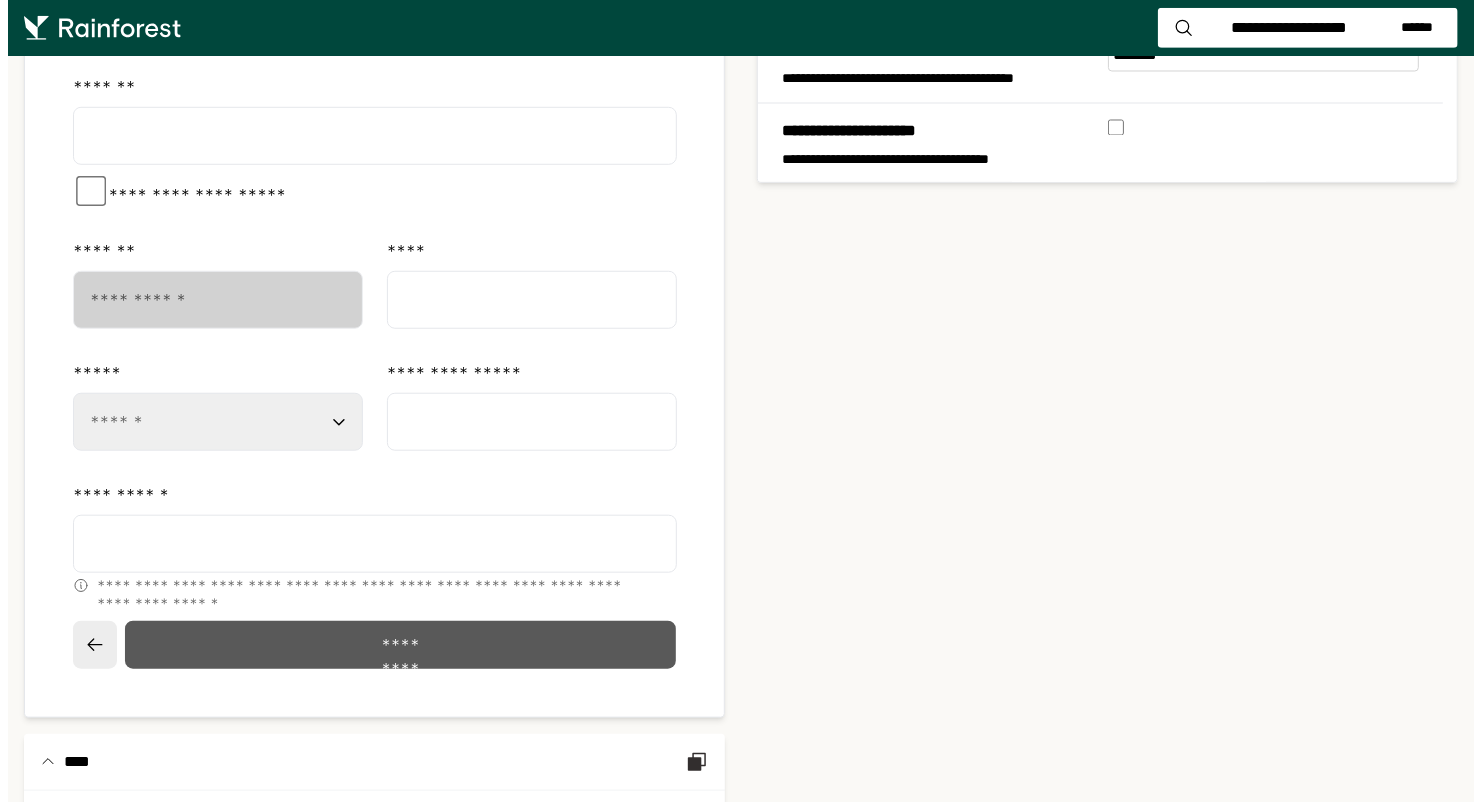 scroll, scrollTop: 0, scrollLeft: 0, axis: both 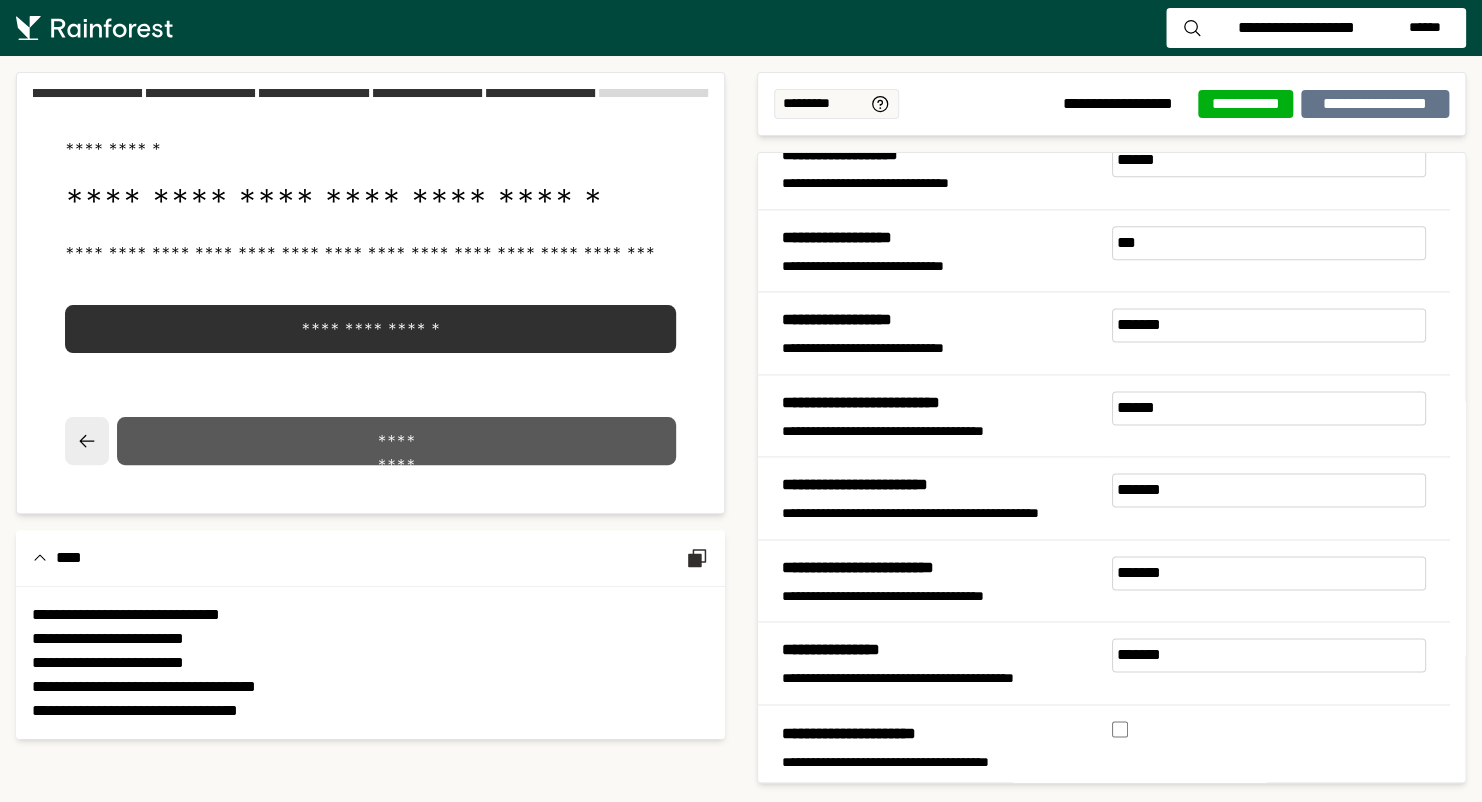 click on "*********" at bounding box center (396, 441) 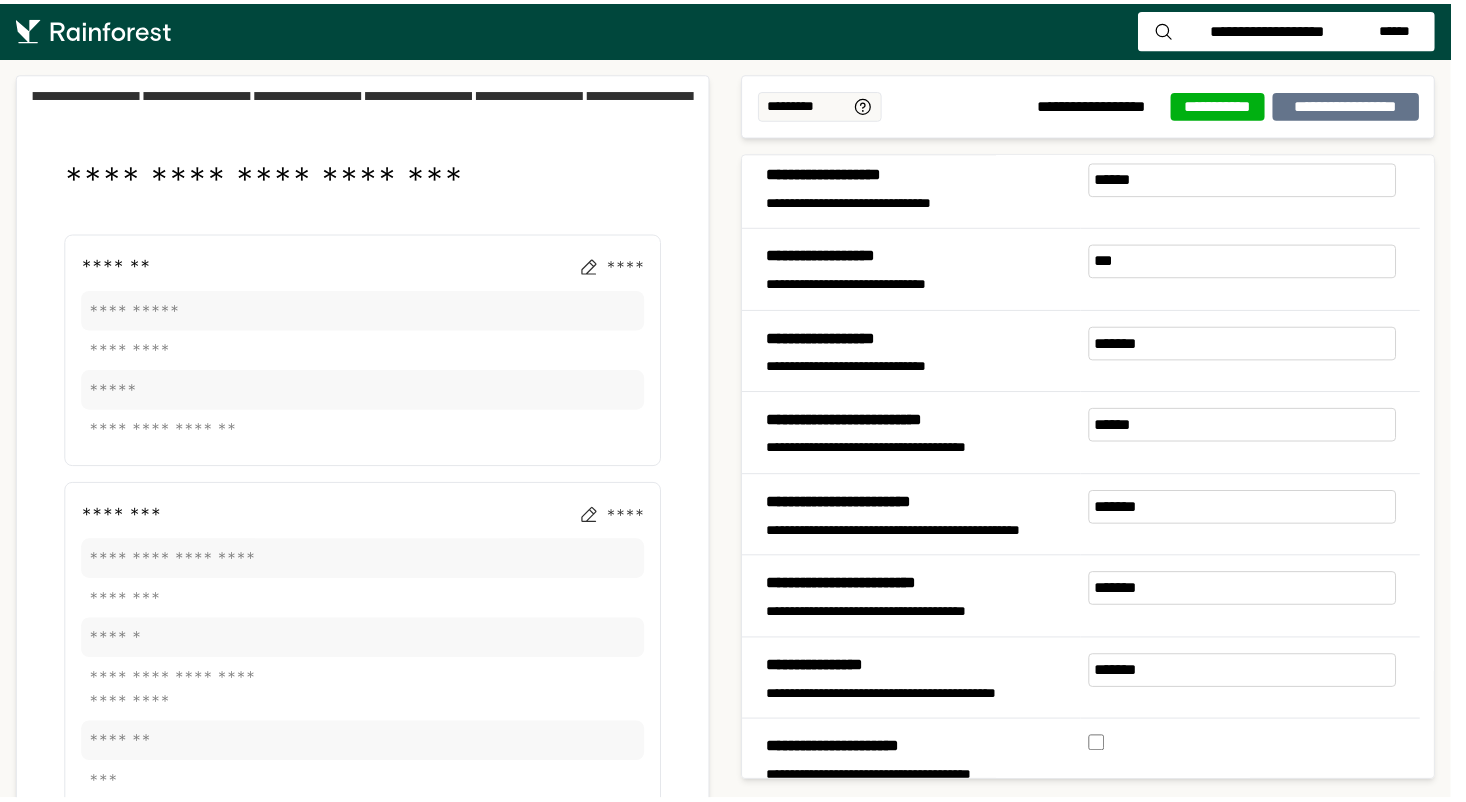 scroll, scrollTop: 1294, scrollLeft: 0, axis: vertical 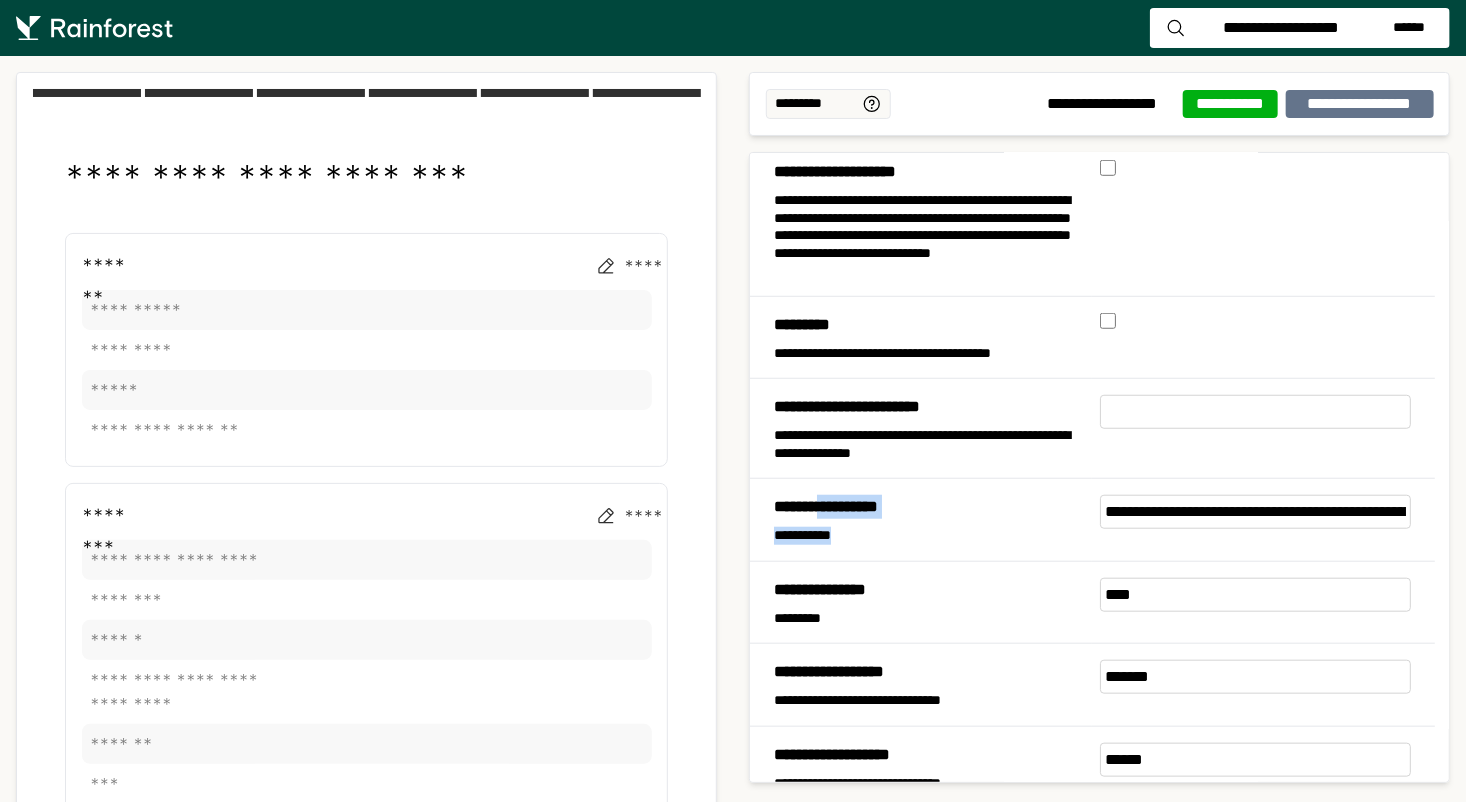 click on "**********" at bounding box center (921, 520) 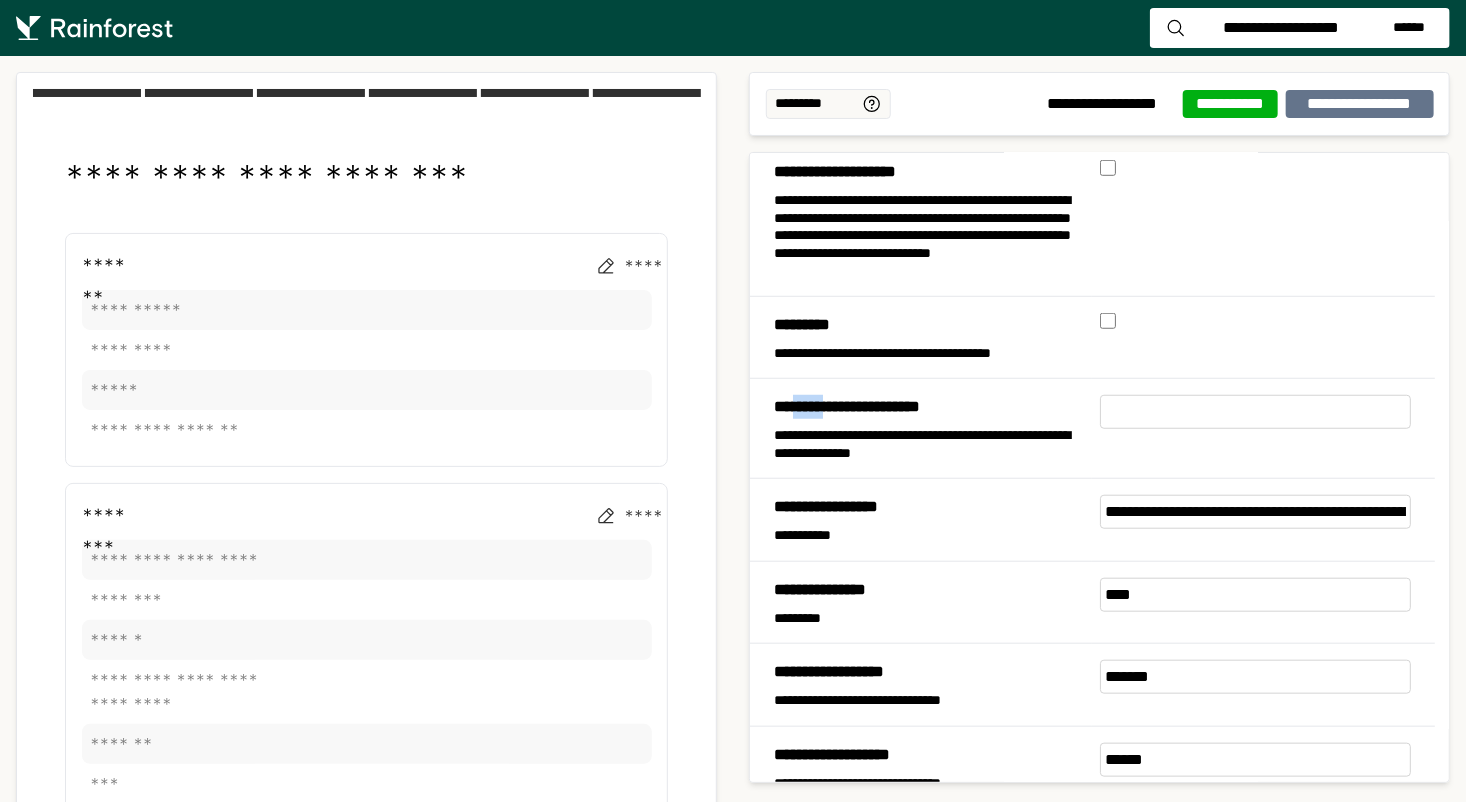 drag, startPoint x: 891, startPoint y: 522, endPoint x: 844, endPoint y: 403, distance: 127.9453 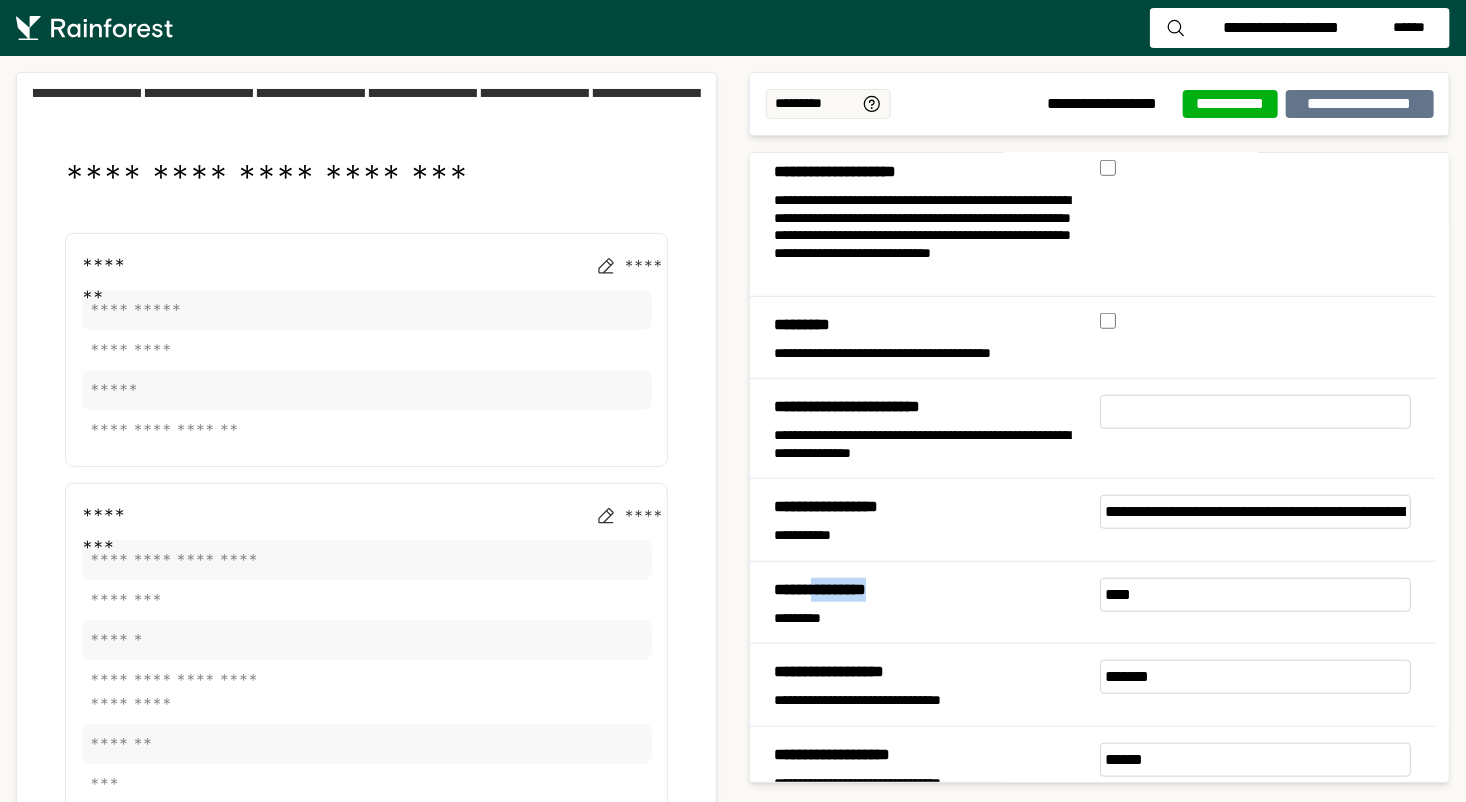 drag, startPoint x: 815, startPoint y: 580, endPoint x: 884, endPoint y: 574, distance: 69.260376 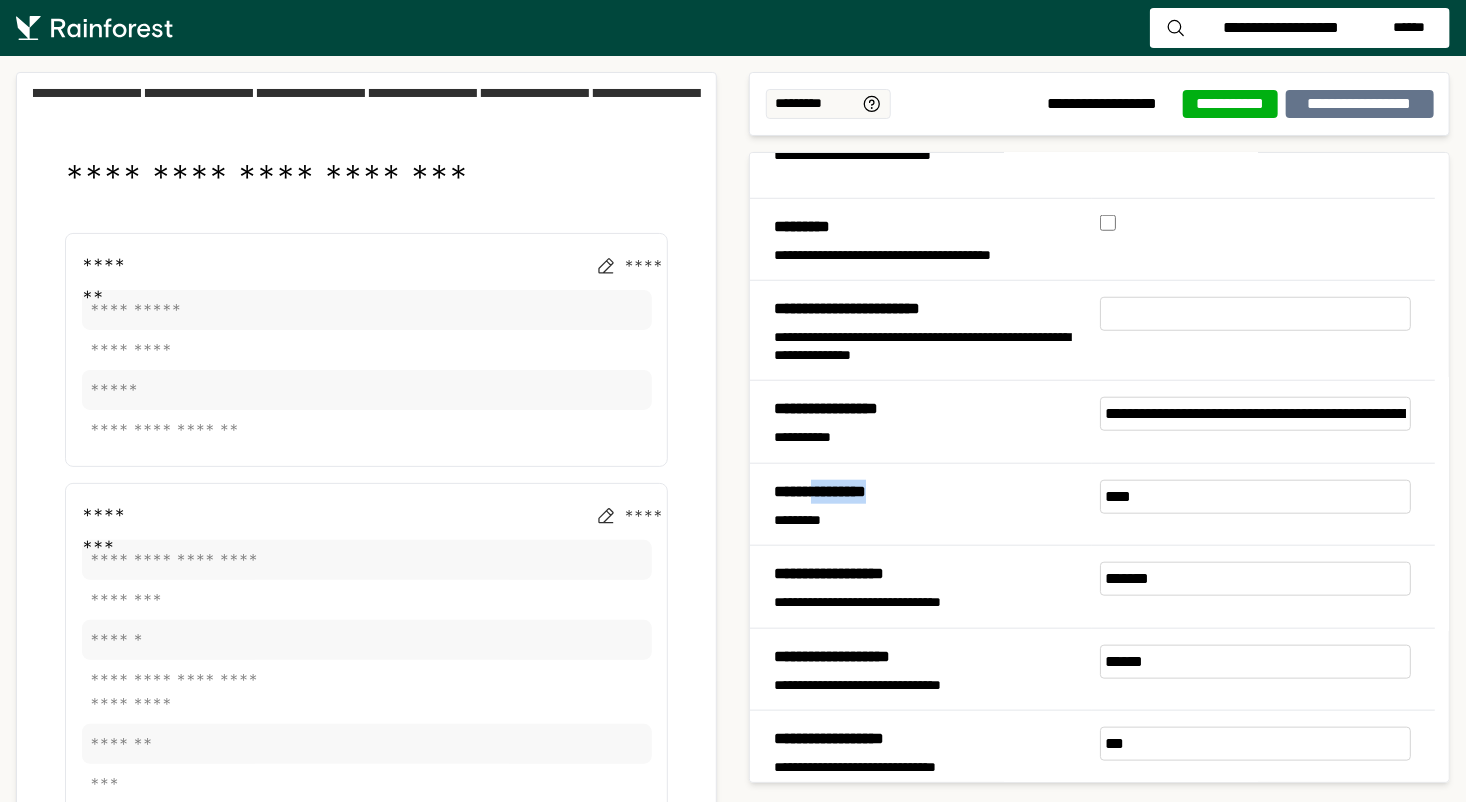 scroll, scrollTop: 894, scrollLeft: 0, axis: vertical 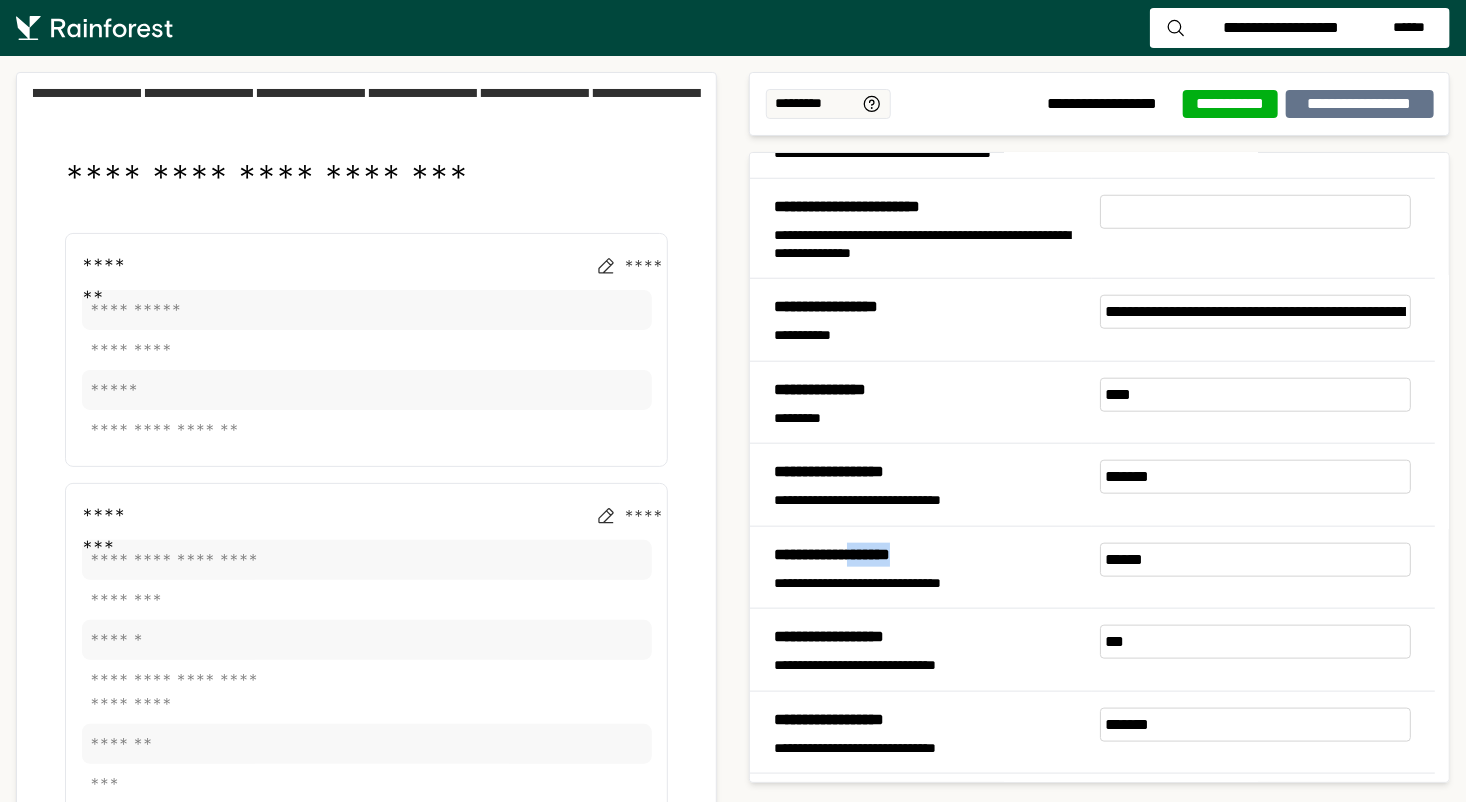 drag, startPoint x: 877, startPoint y: 550, endPoint x: 930, endPoint y: 546, distance: 53.15073 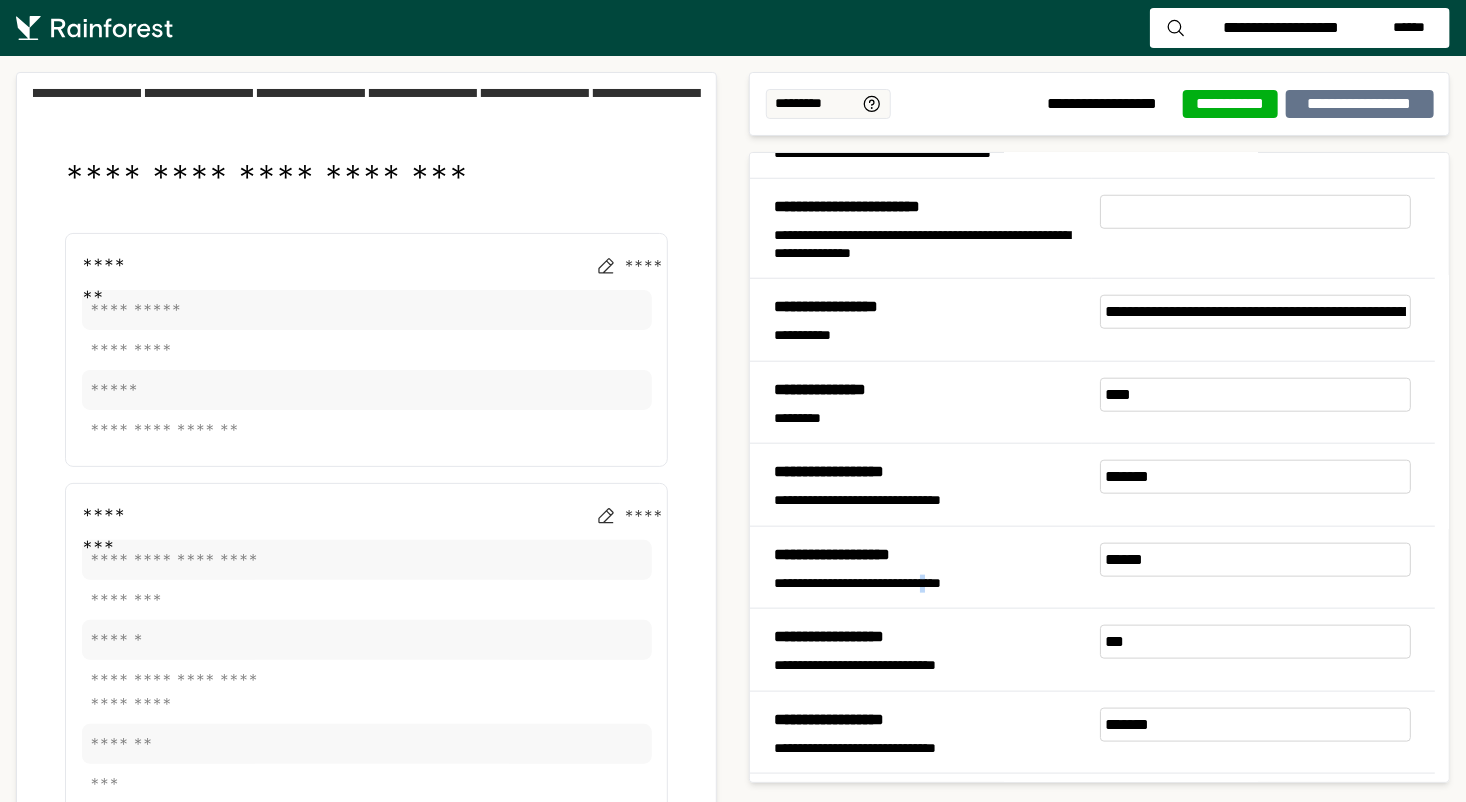 drag, startPoint x: 930, startPoint y: 546, endPoint x: 949, endPoint y: 590, distance: 47.92703 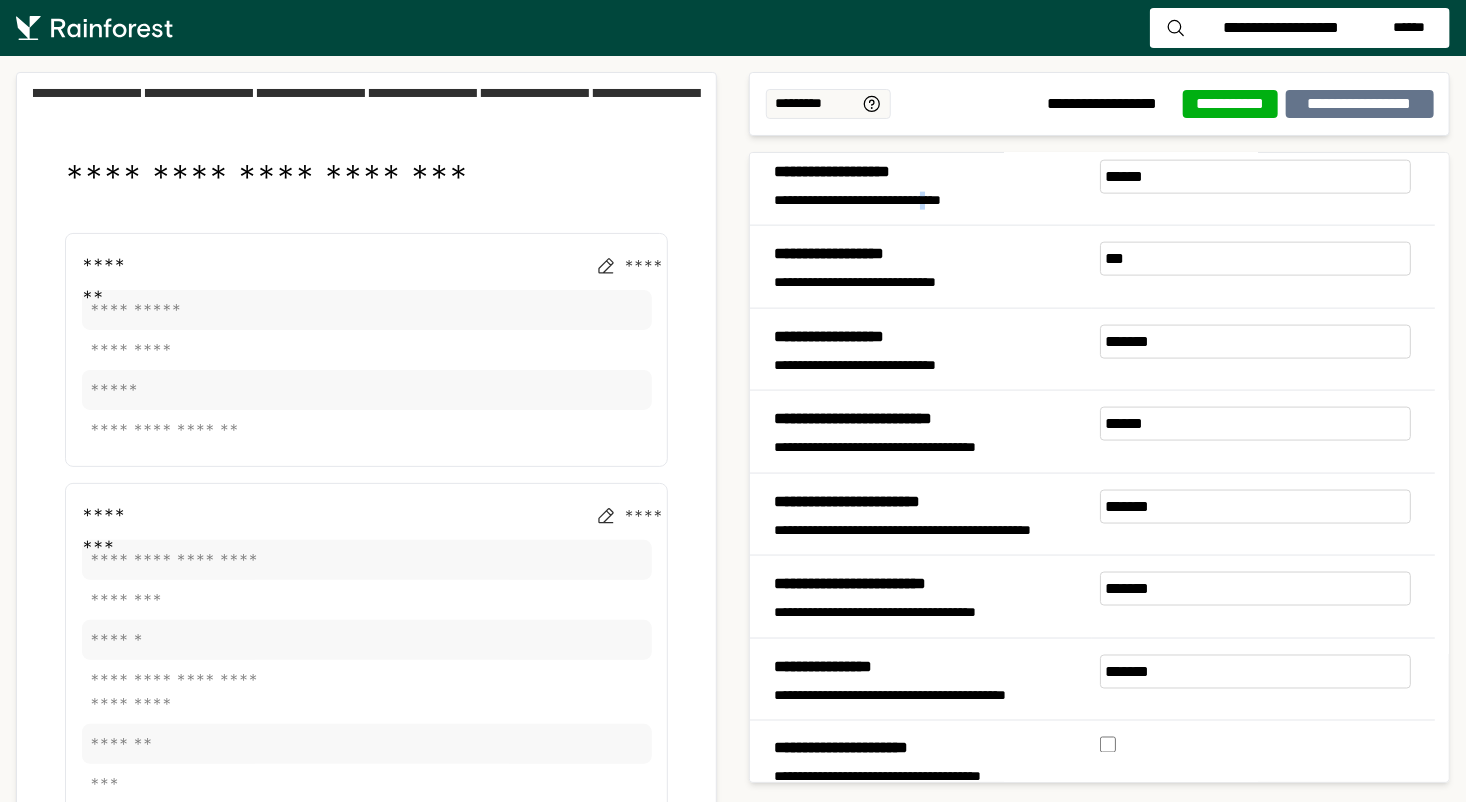 scroll, scrollTop: 1294, scrollLeft: 0, axis: vertical 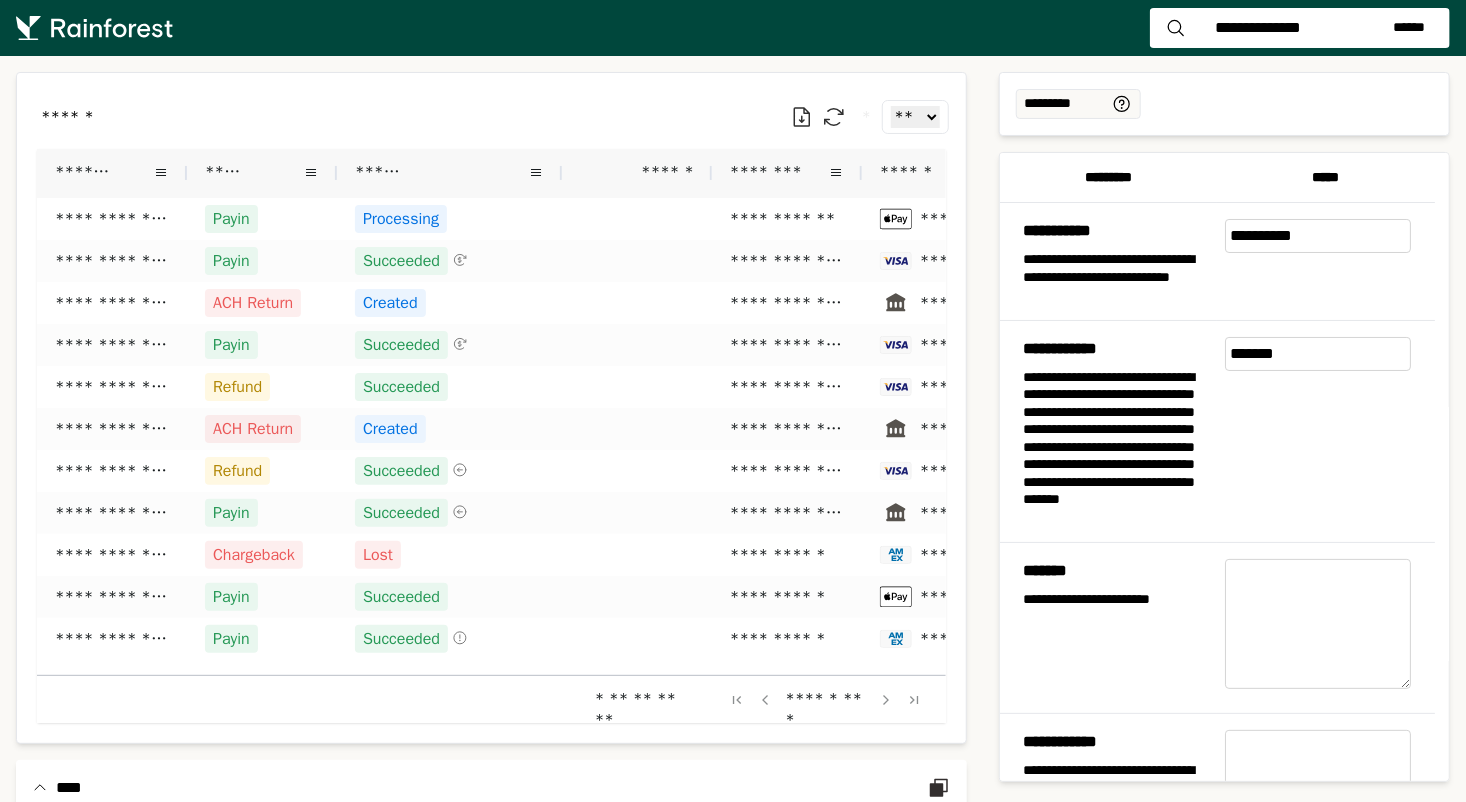 click on "** ** ** ***" 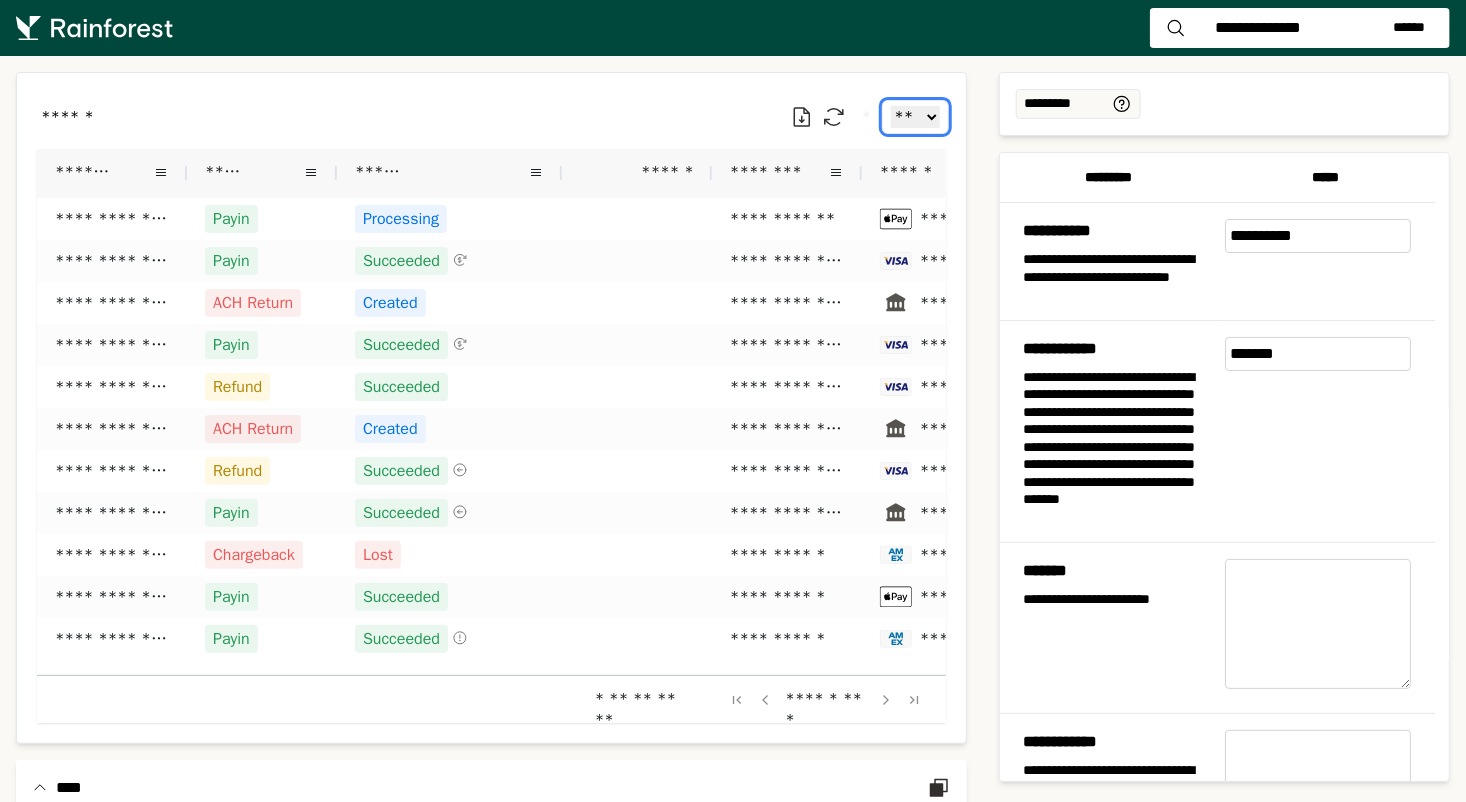 click on "** ** ** ***" at bounding box center [915, 117] 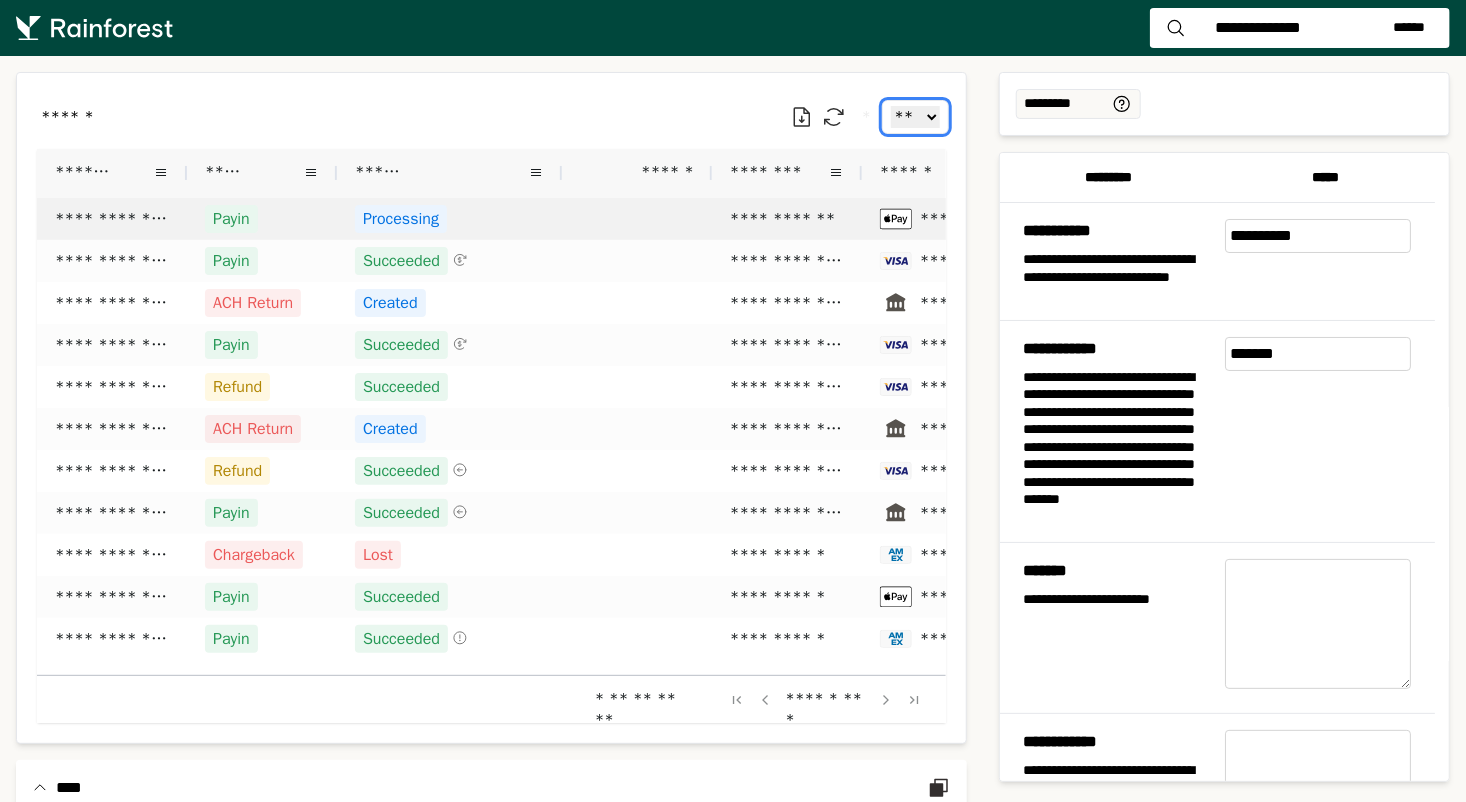 select on "**" 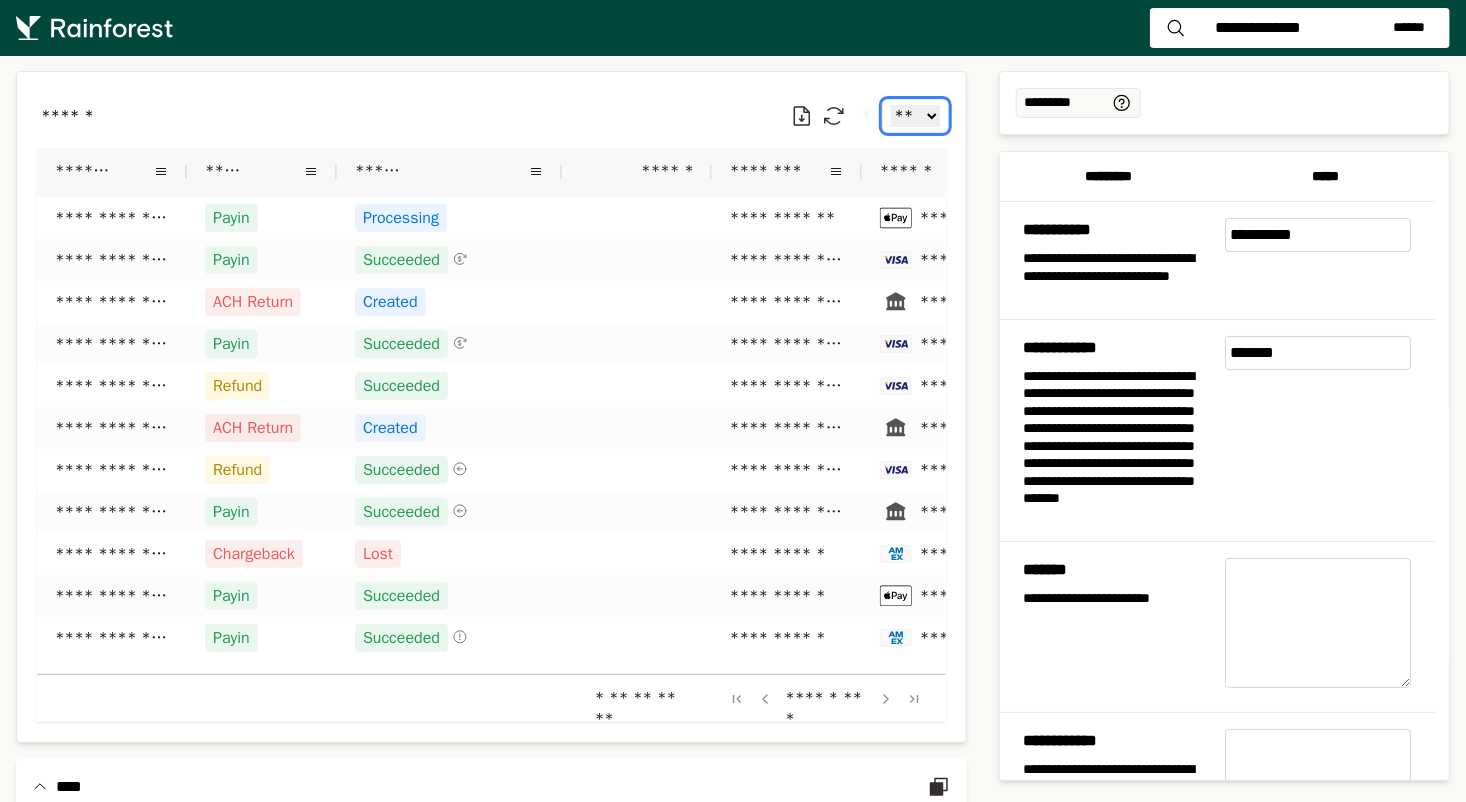 scroll, scrollTop: 0, scrollLeft: 0, axis: both 